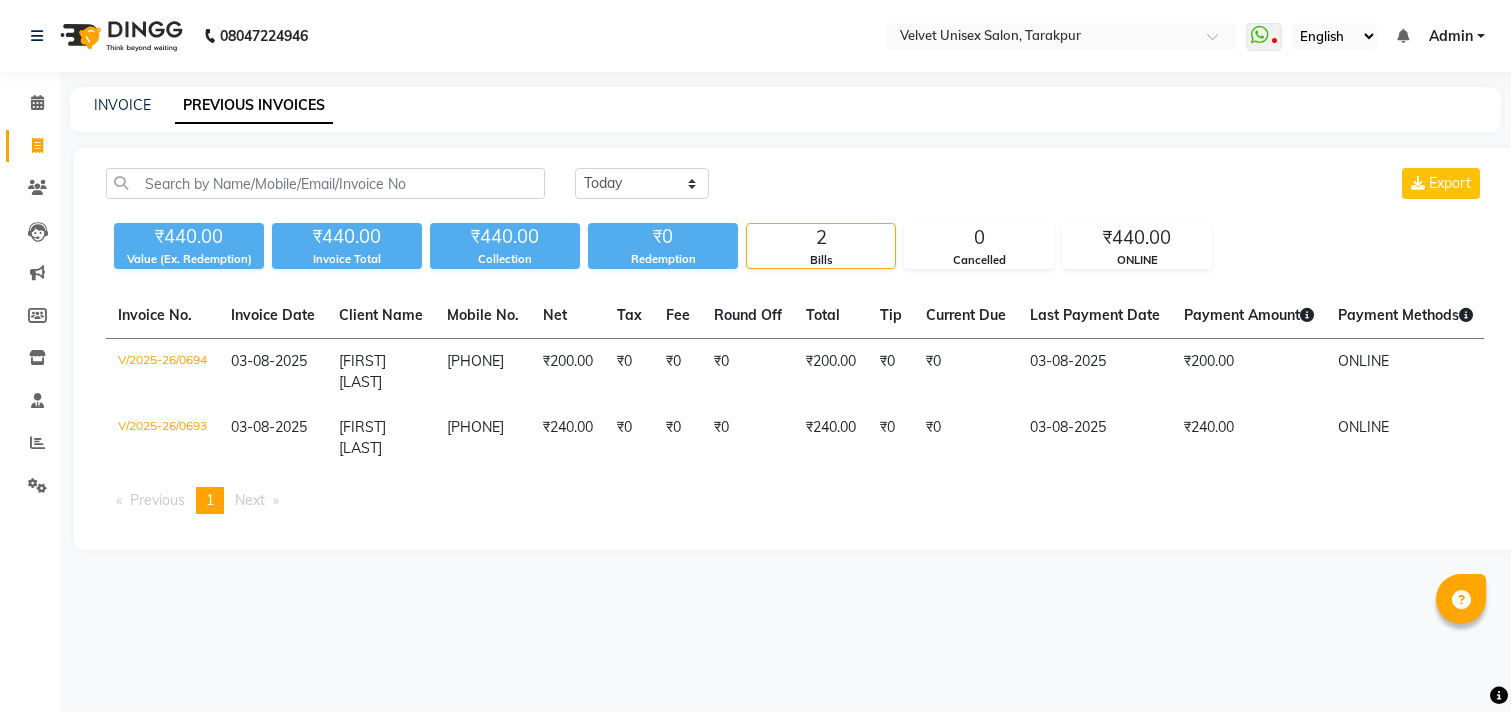 scroll, scrollTop: 0, scrollLeft: 0, axis: both 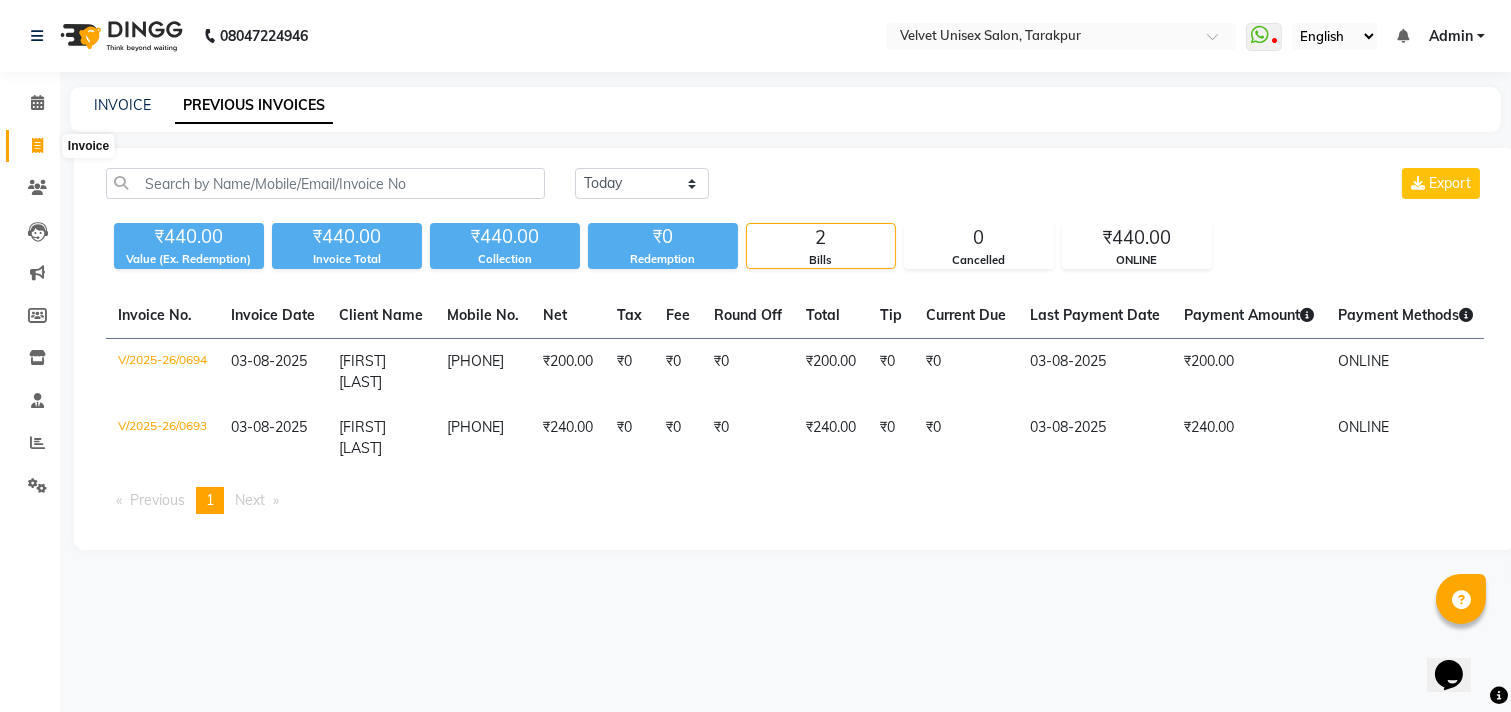 click 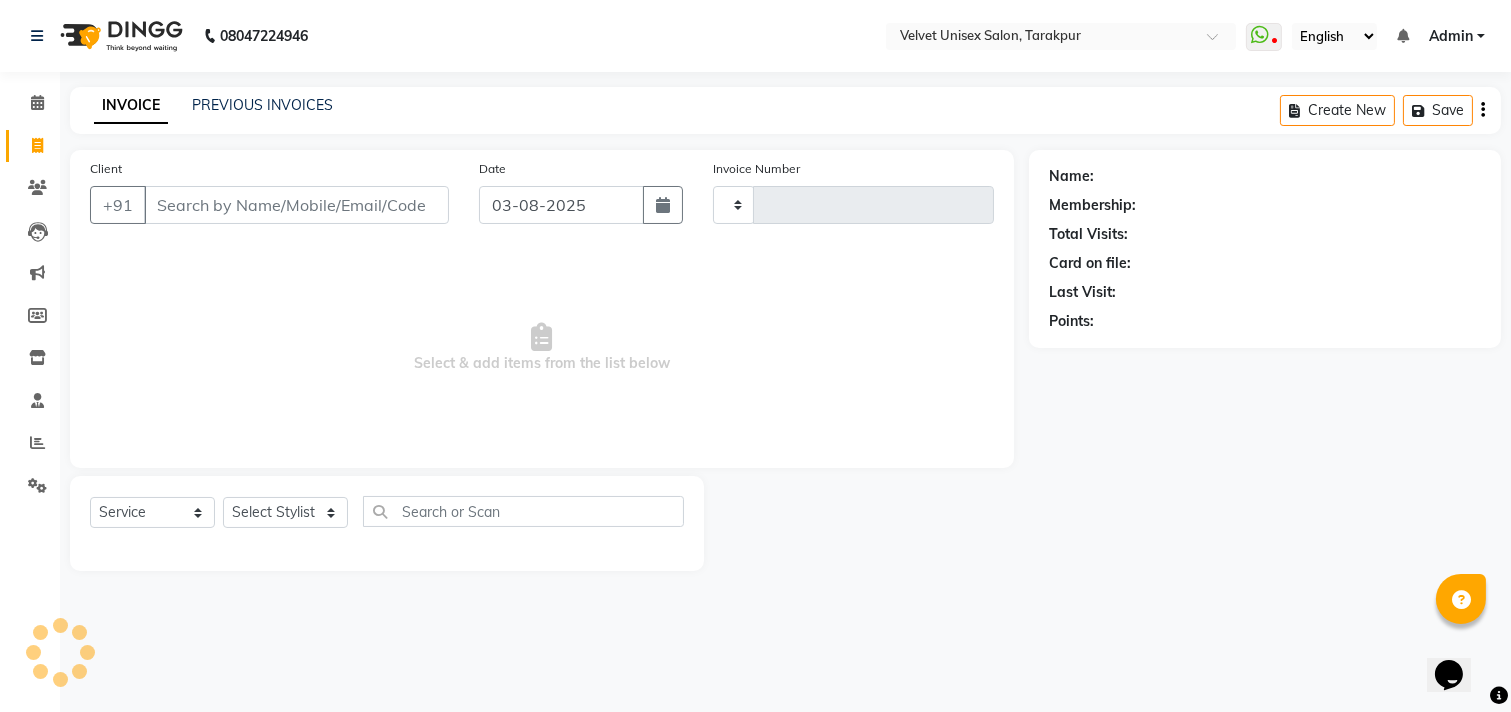 click on "Client" at bounding box center [296, 205] 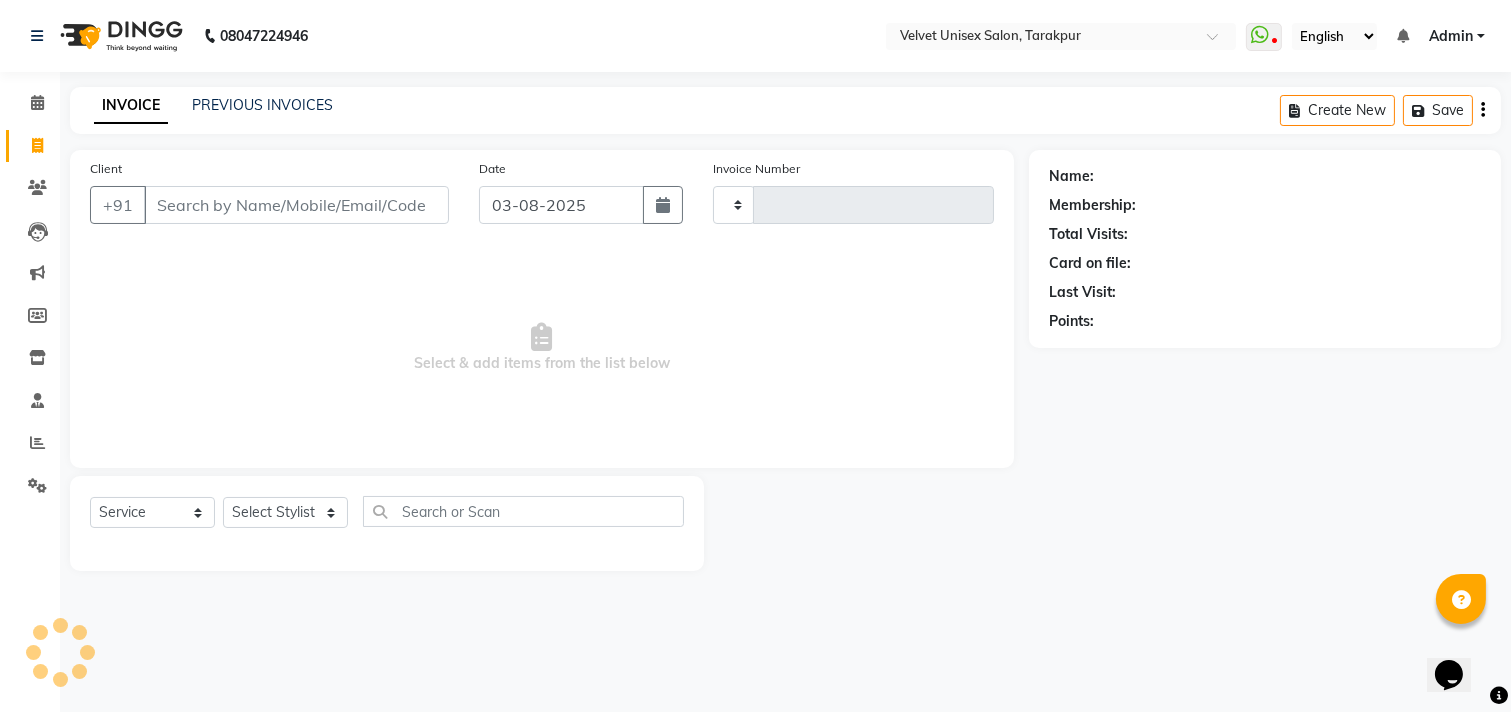 type on "0695" 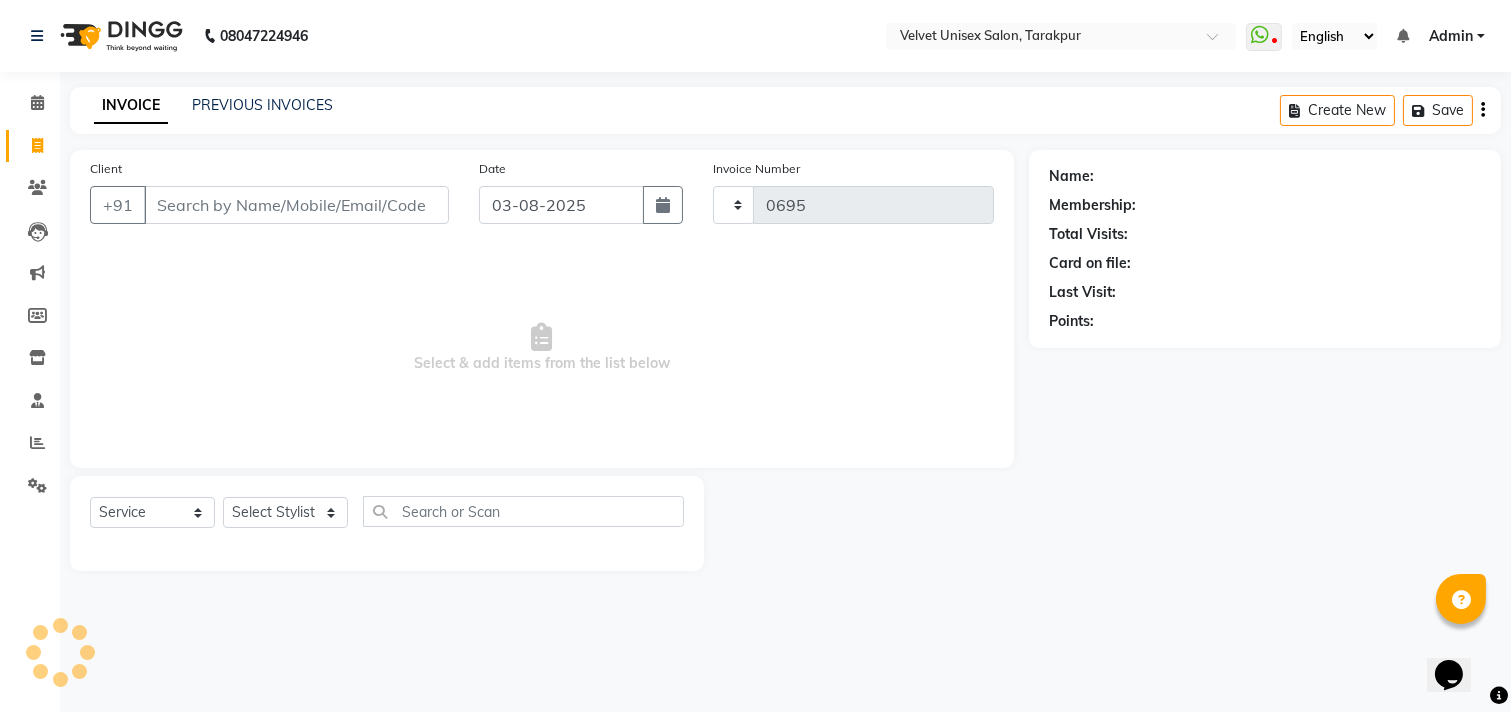 select on "5384" 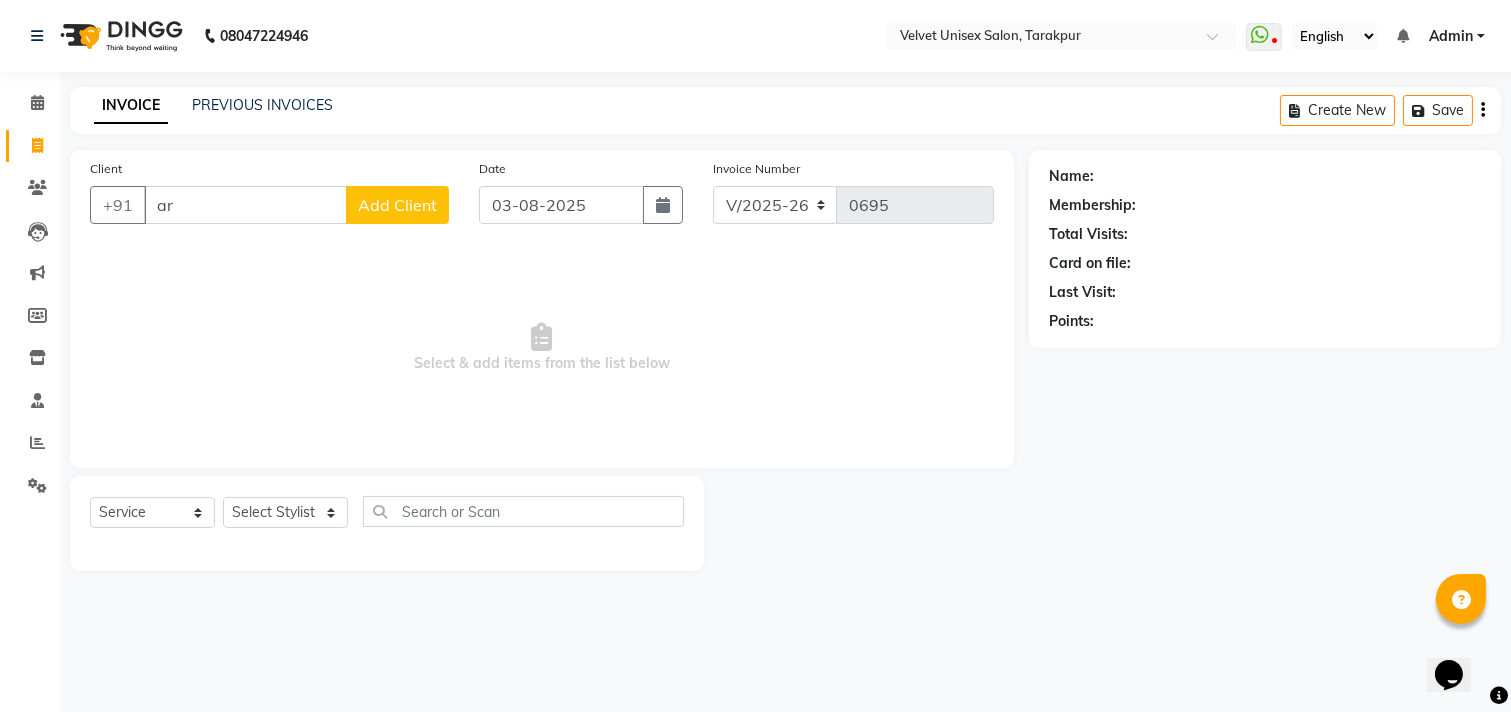 type on "a" 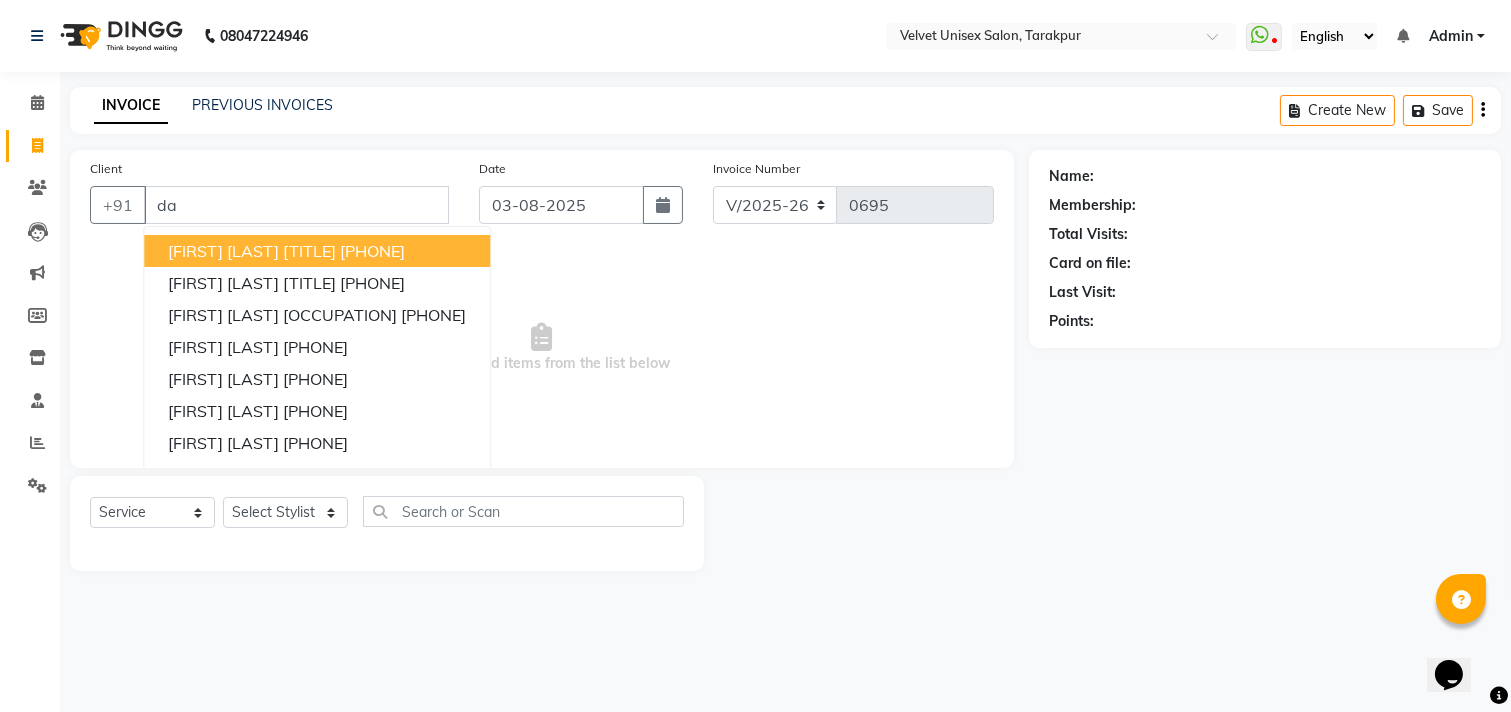 type on "d" 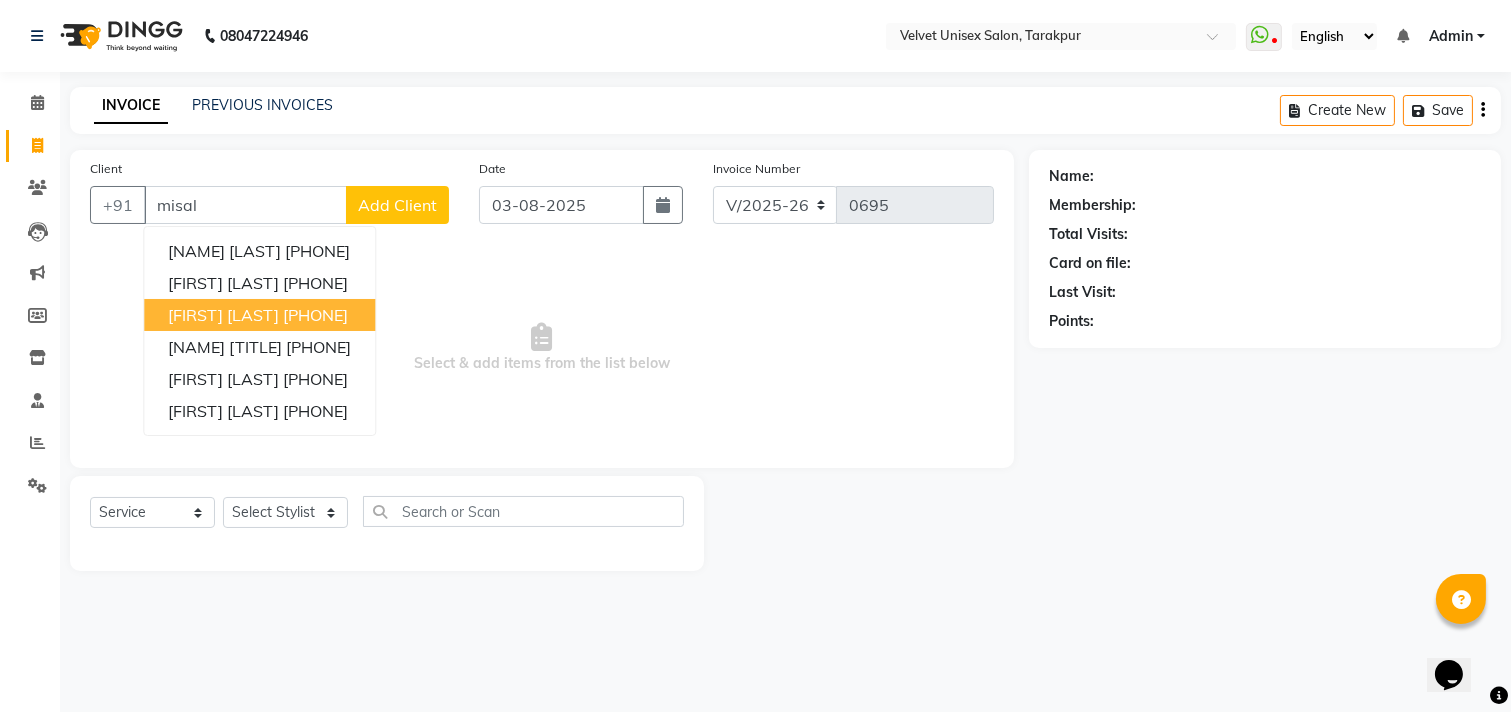 click on "[FIRST] [LAST]" at bounding box center [223, 315] 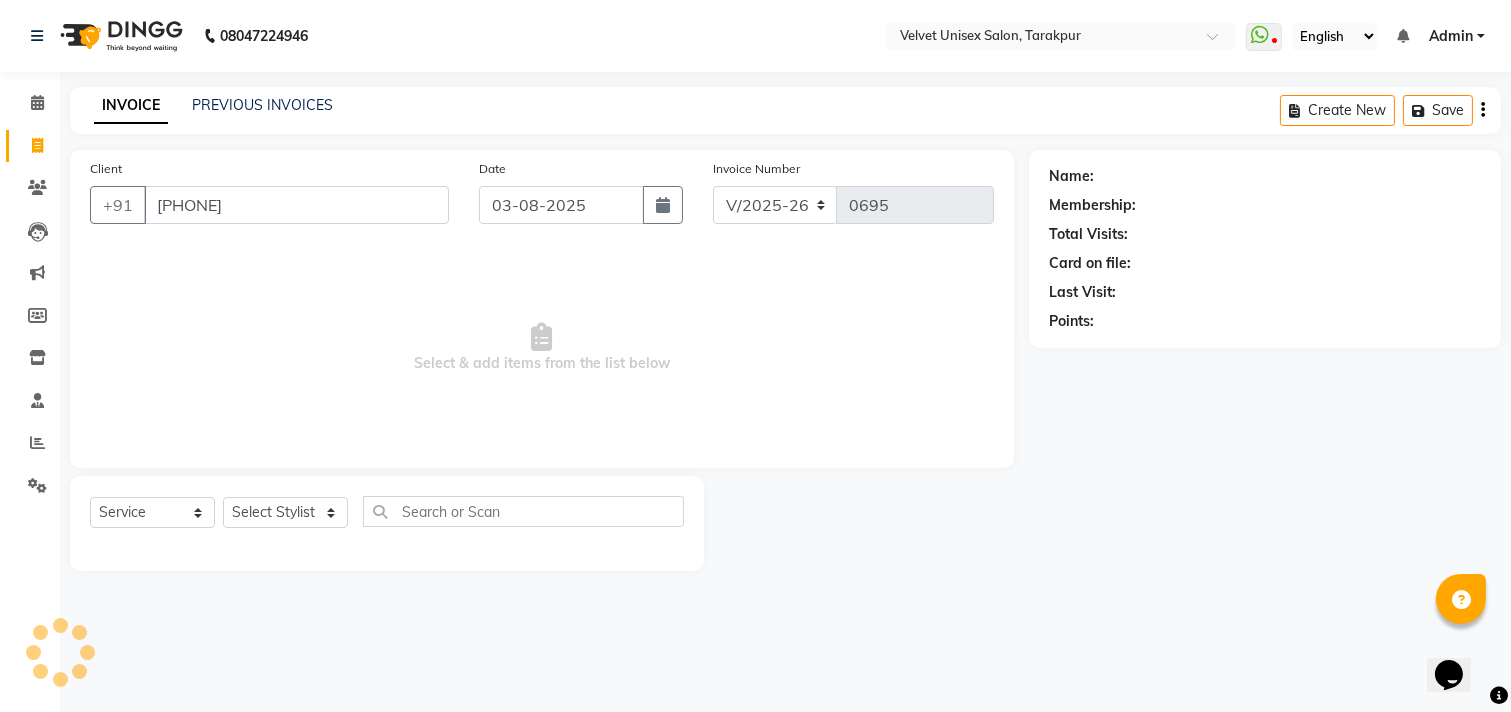 type on "[PHONE]" 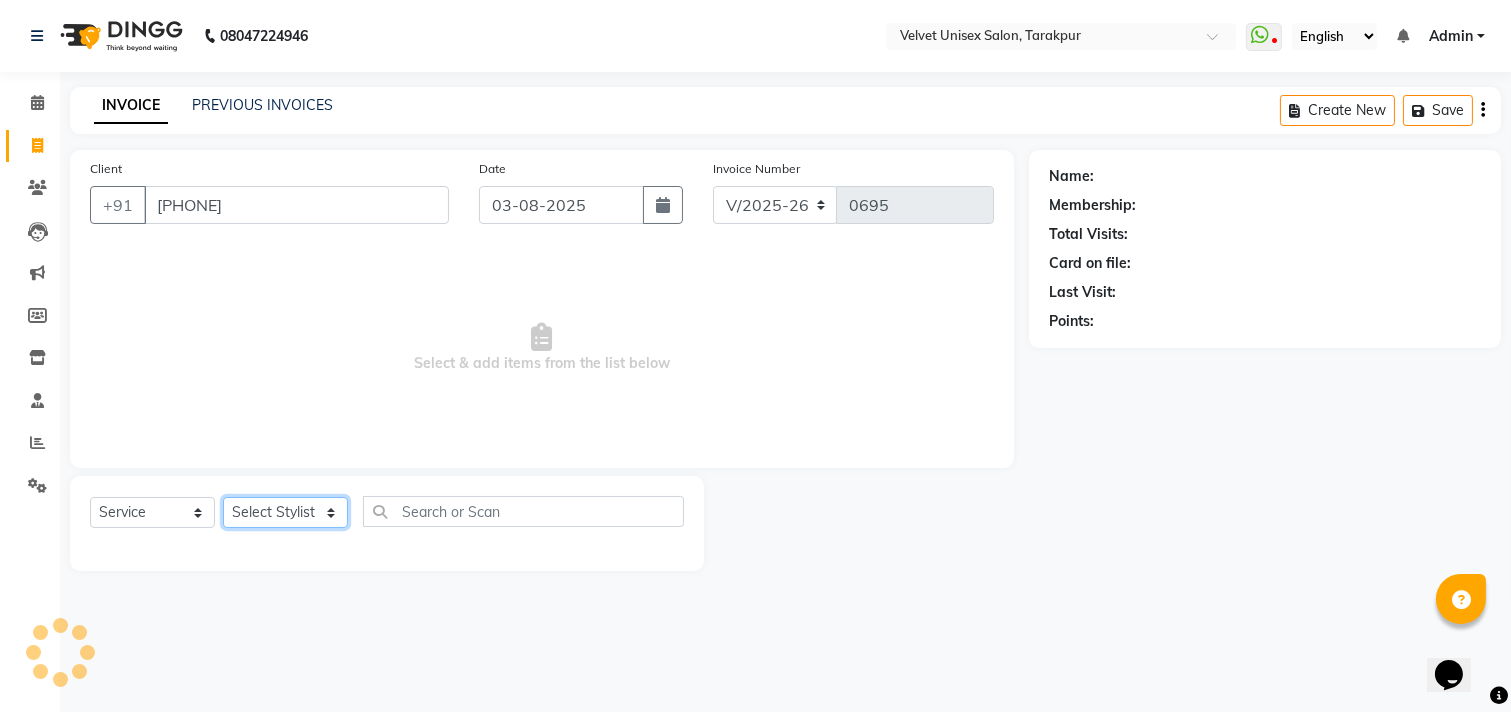 click on "Select Stylist laxmi bhosle Minal bidwe rushi ausekar sagar nadrekar Uma Badgu" 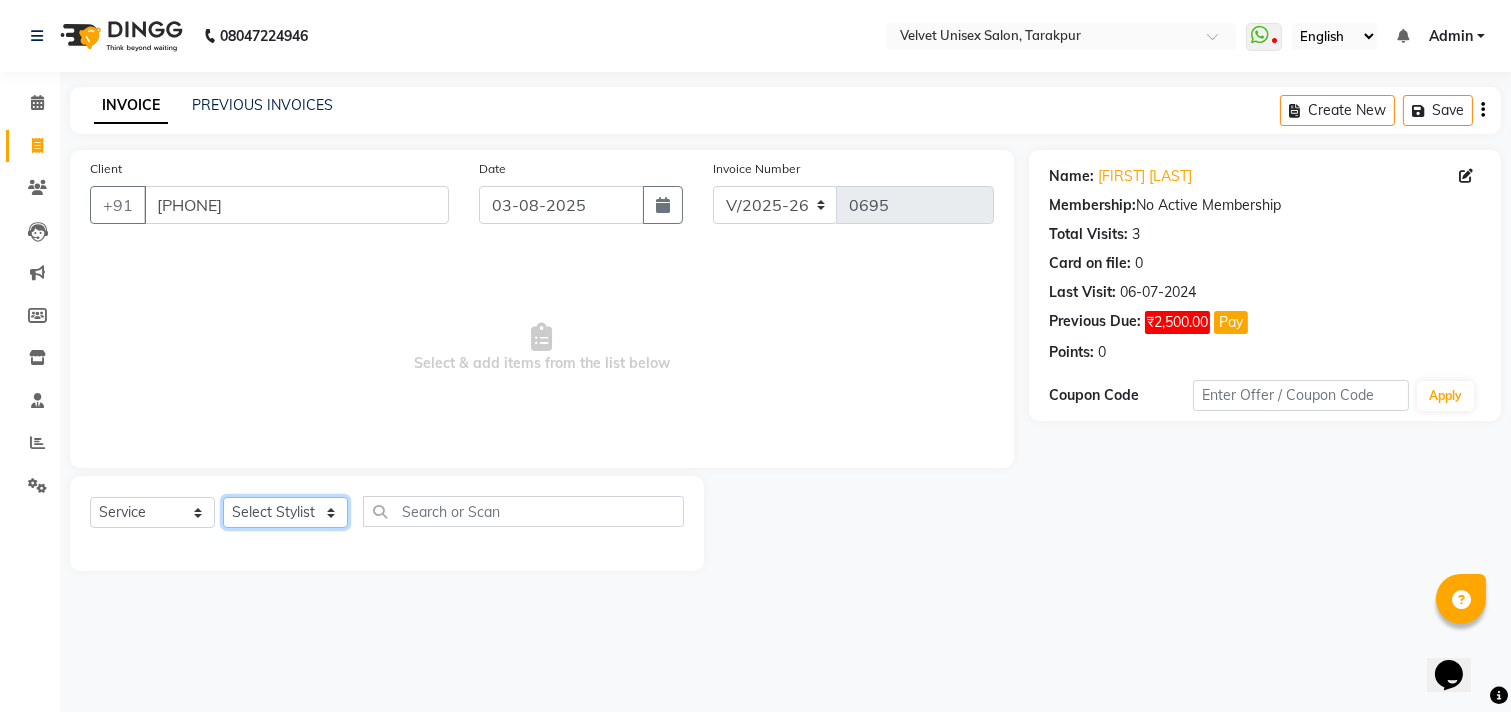 select on "54812" 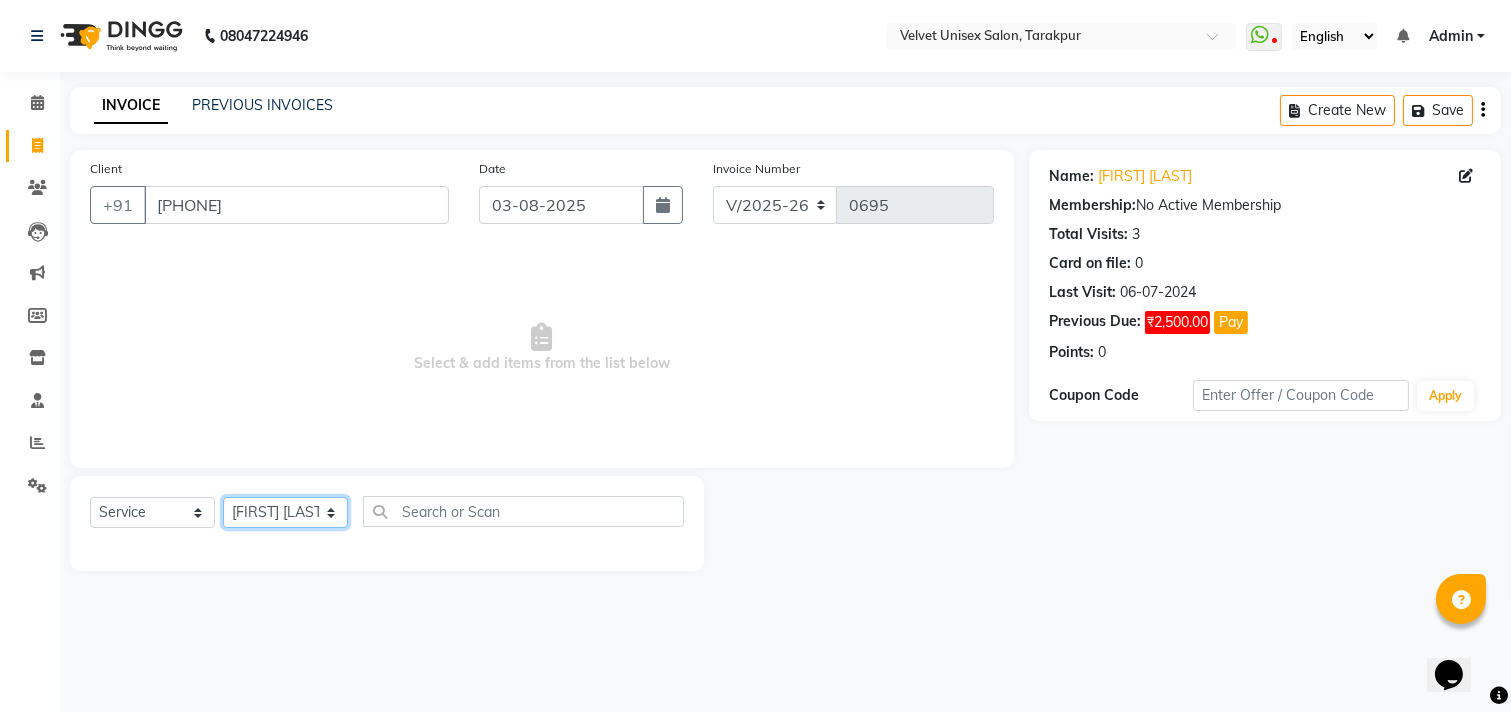 click on "Select Stylist laxmi bhosle Minal bidwe rushi ausekar sagar nadrekar Uma Badgu" 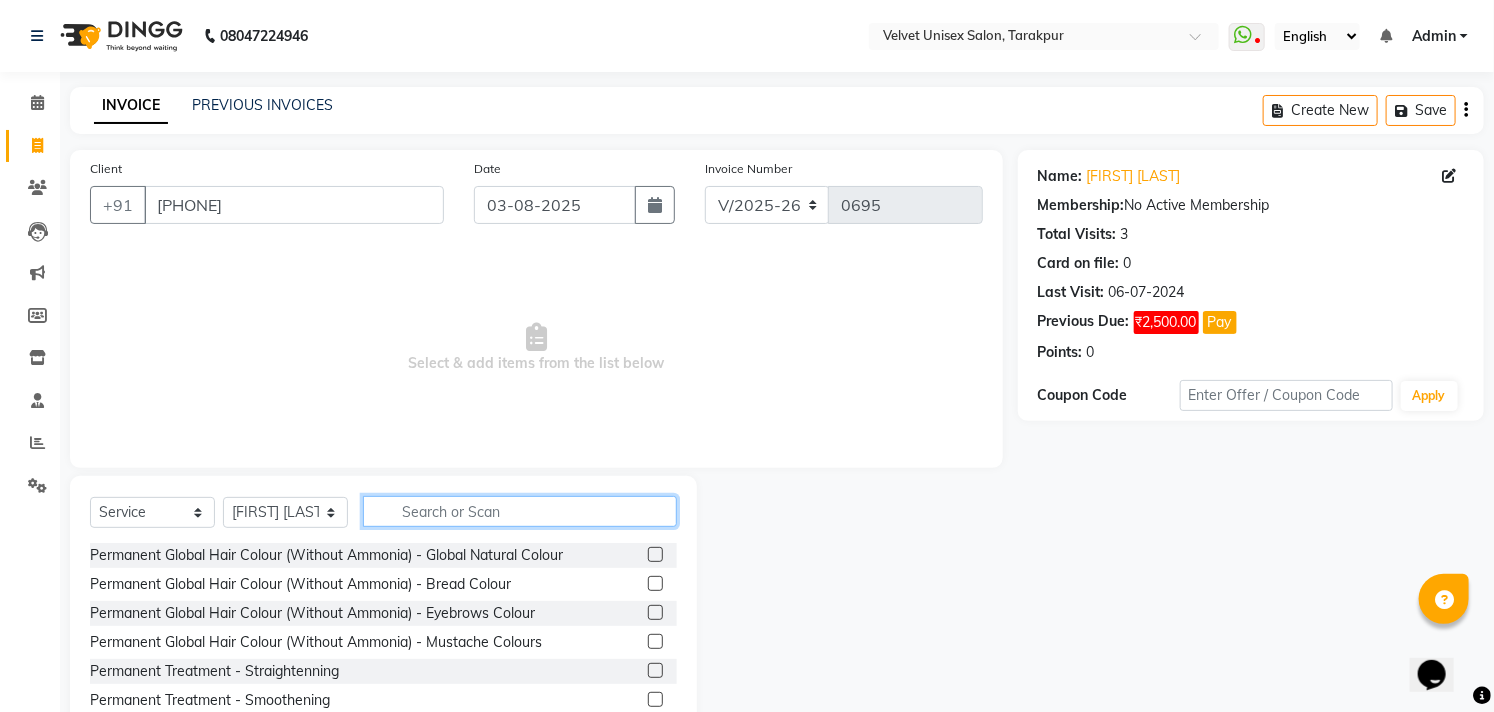 click 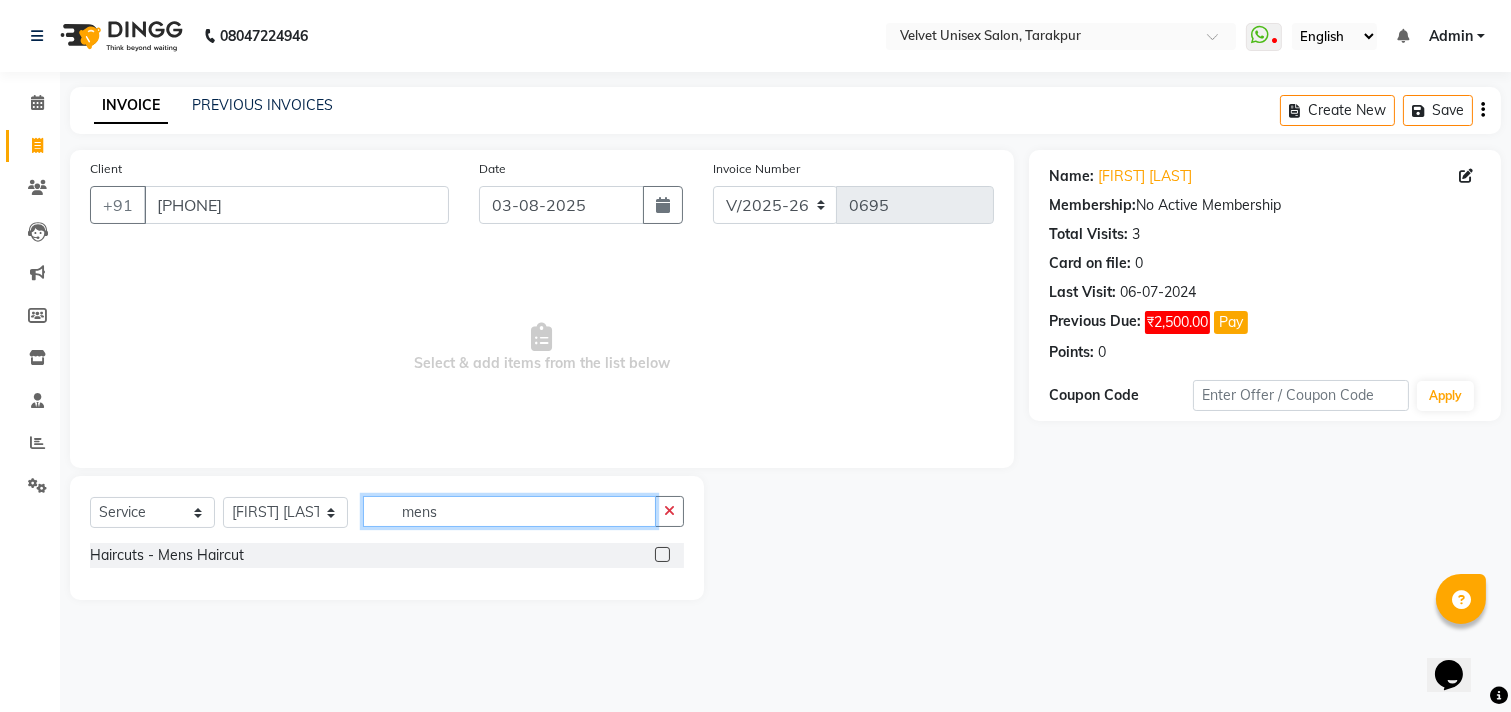 type on "mens" 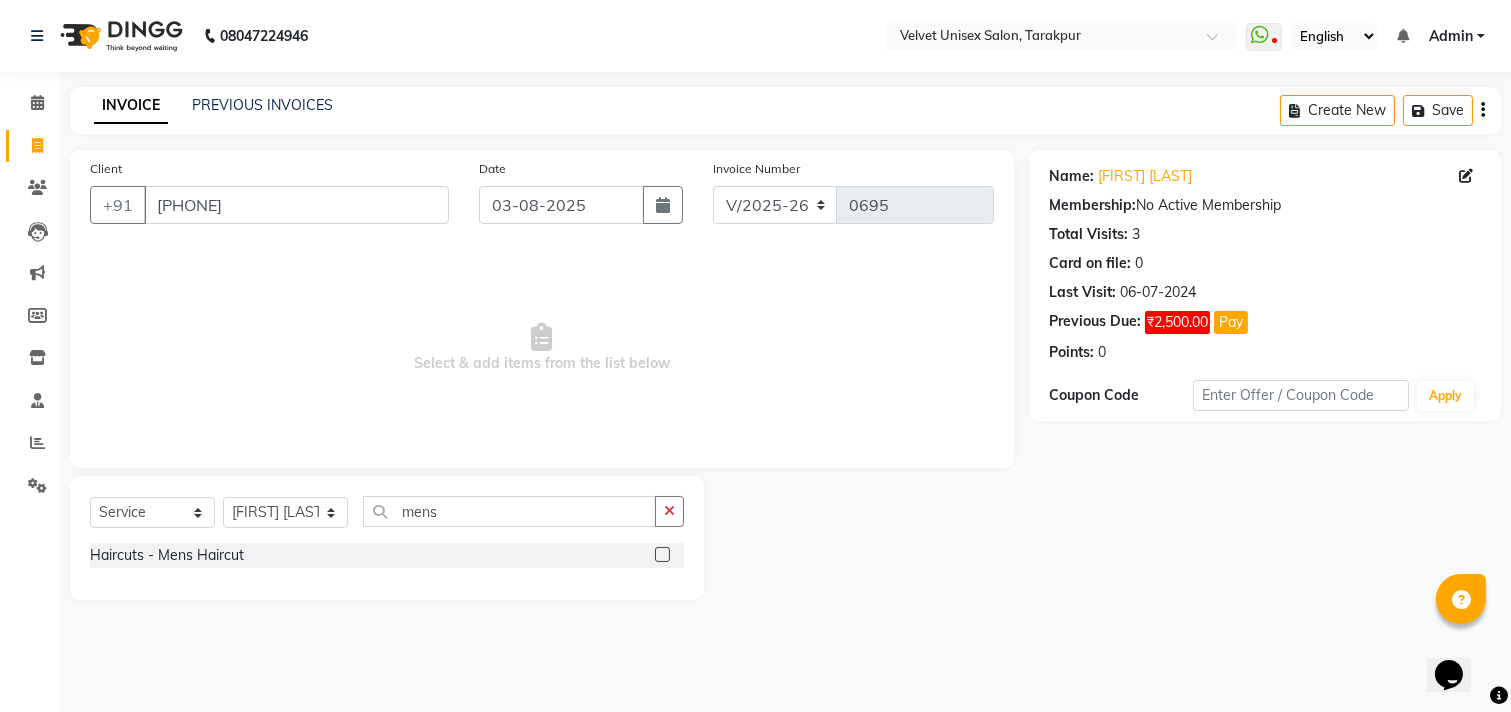 click 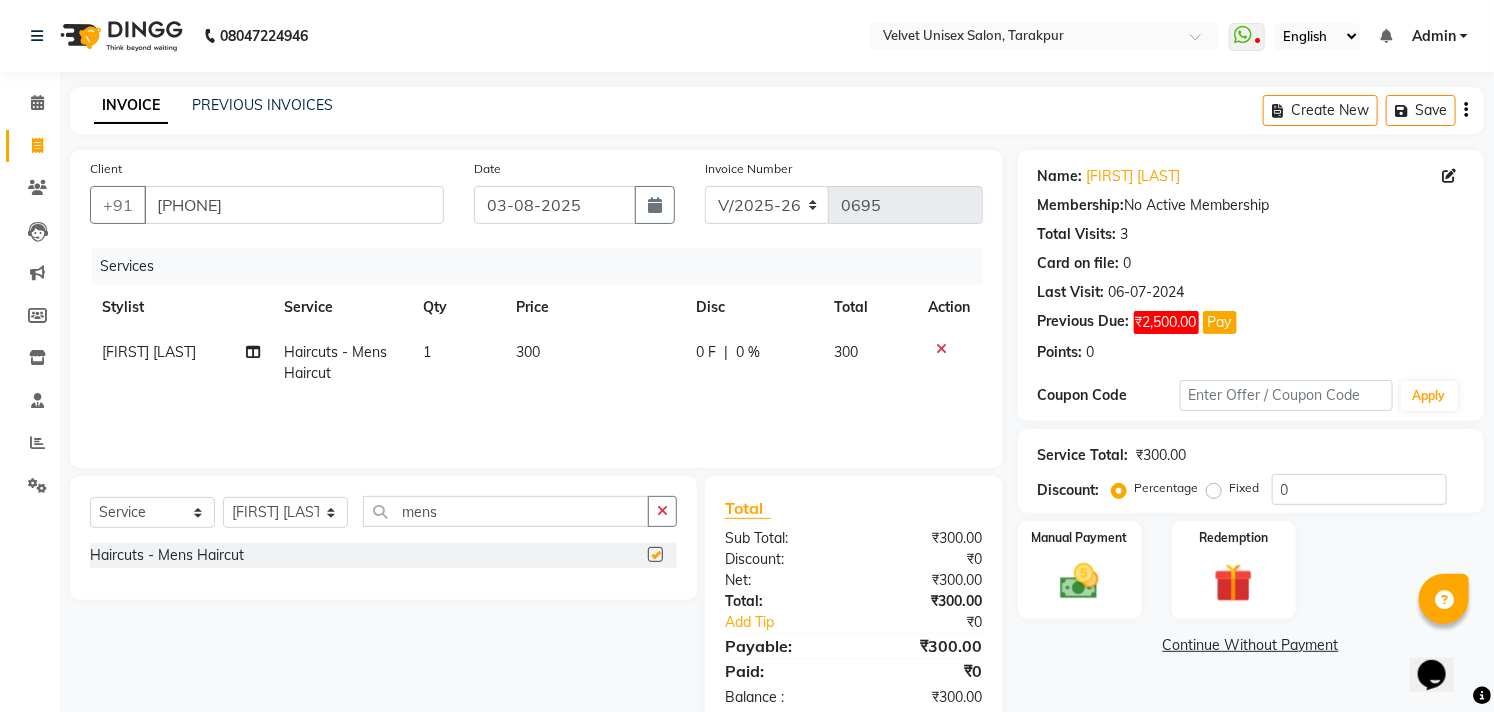 checkbox on "false" 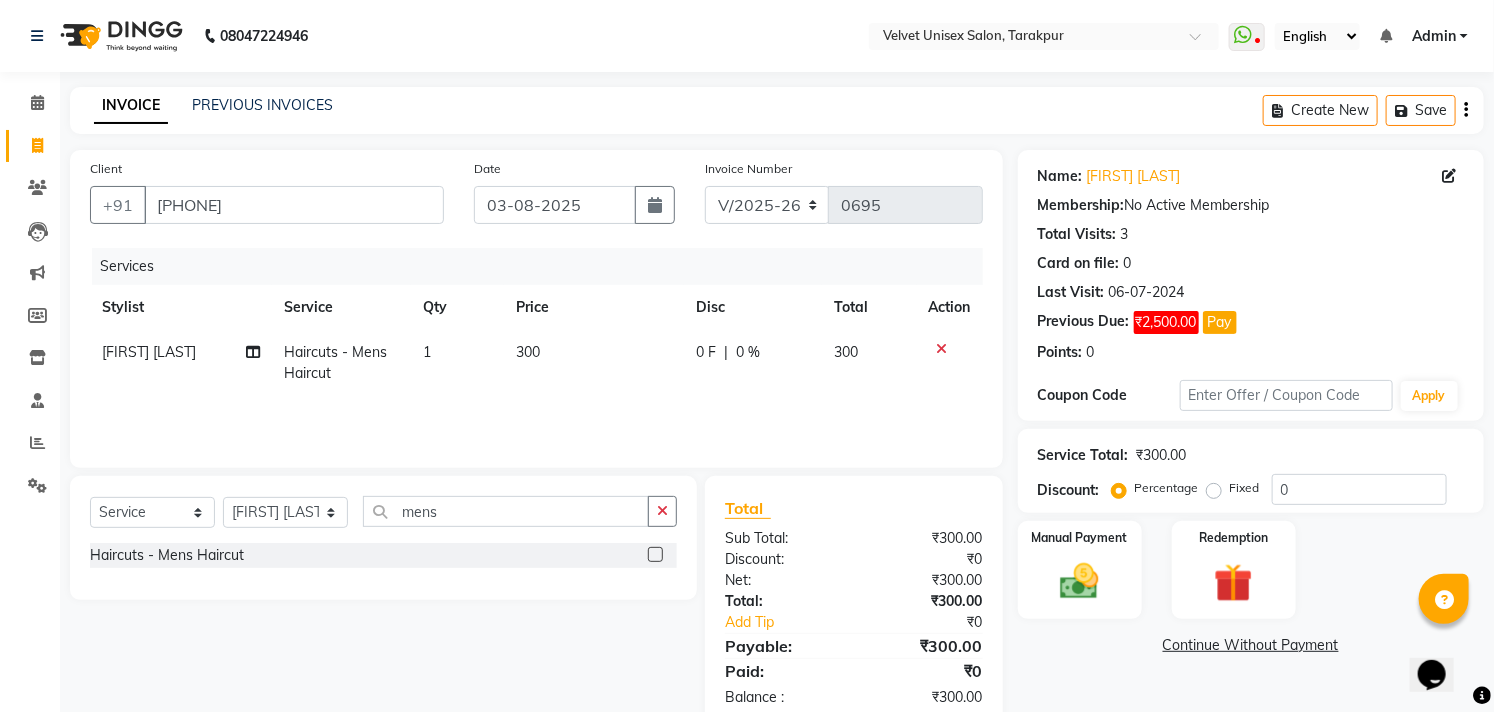 click on "300" 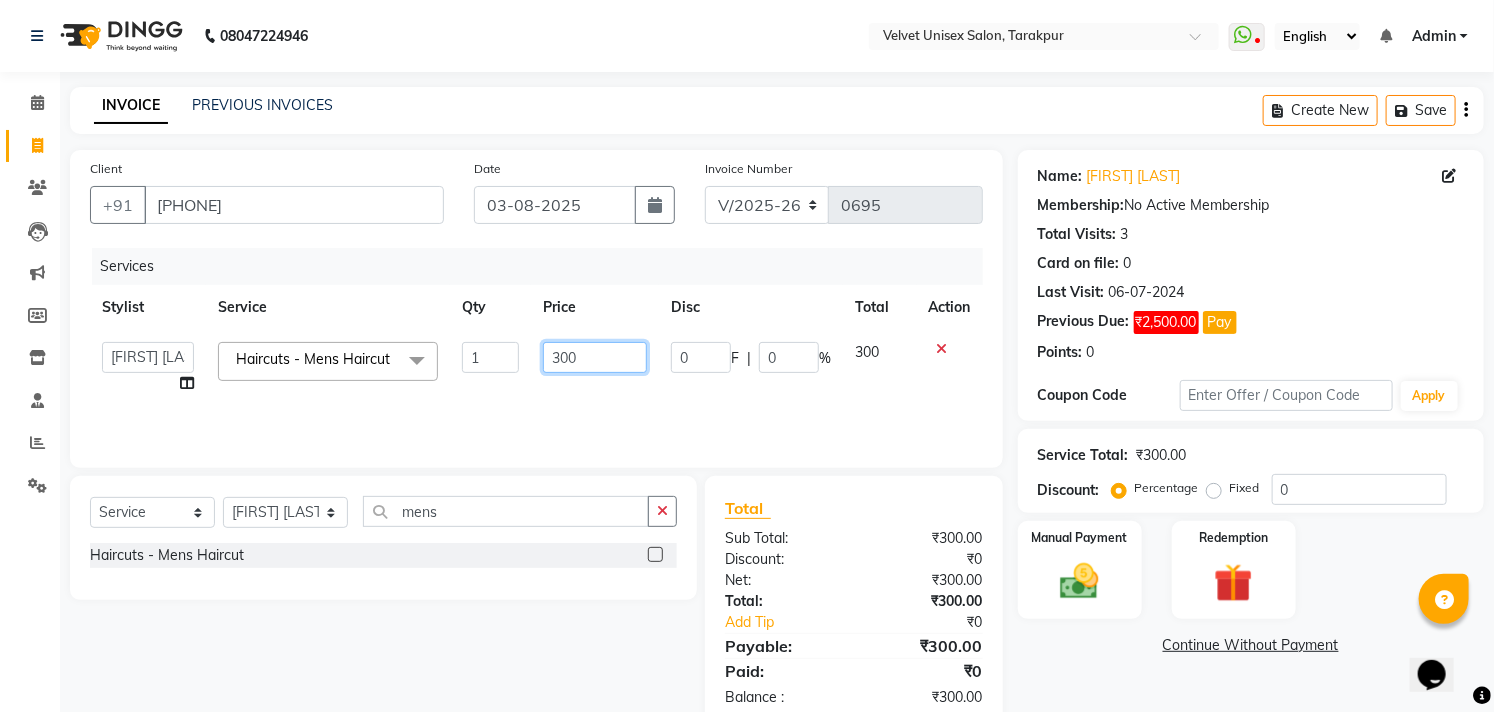 click on "300" 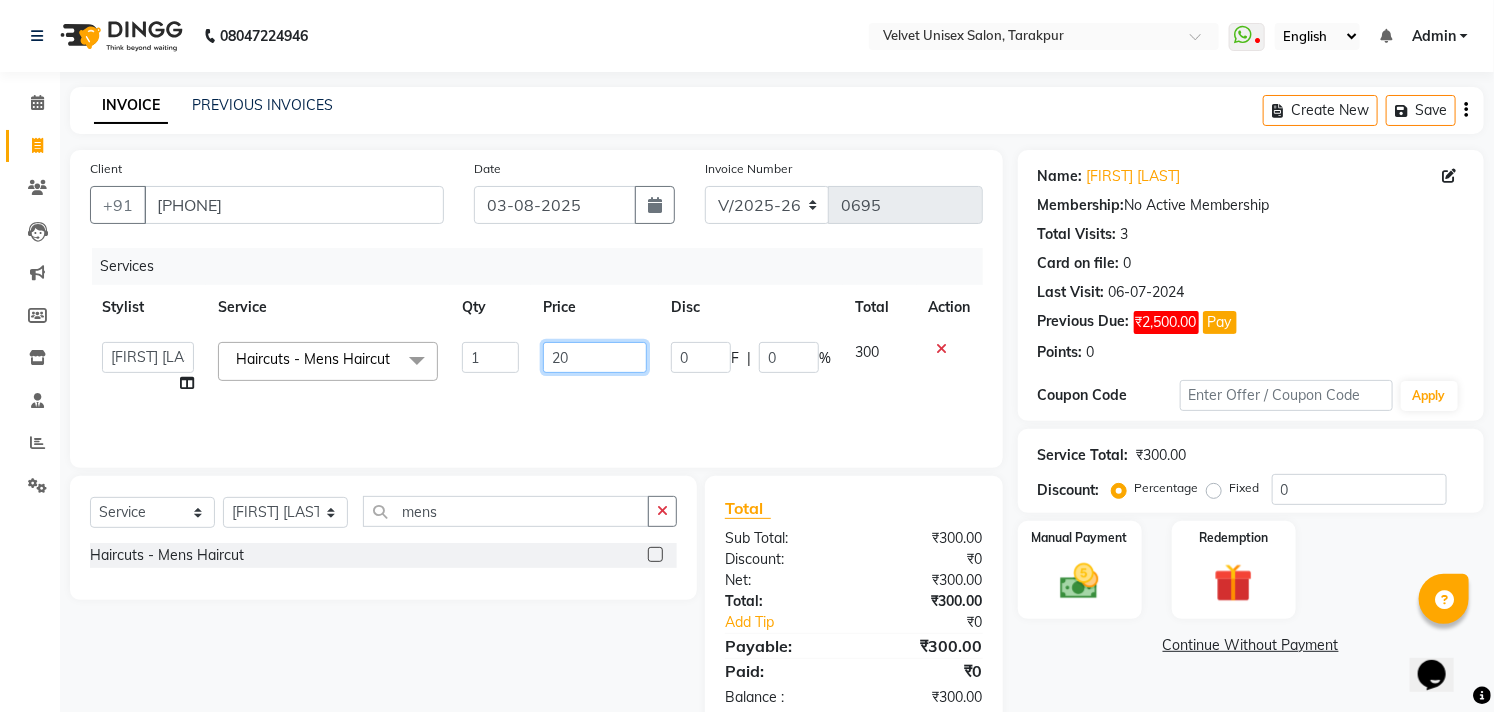 type on "250" 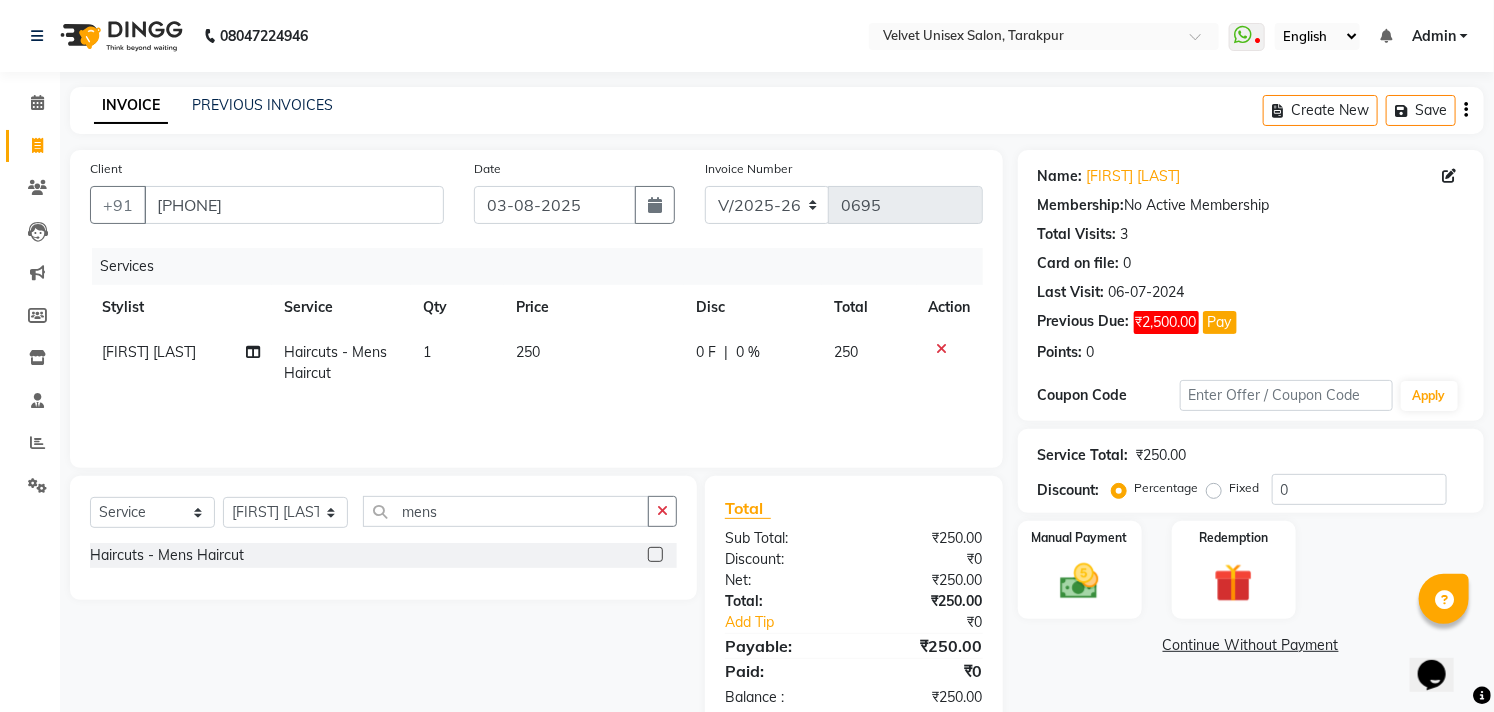 click on "Services Stylist Service Qty Price Disc Total Action rushi ausekar Haircuts - Mens Haircut 1 250 0 F | 0 % 250" 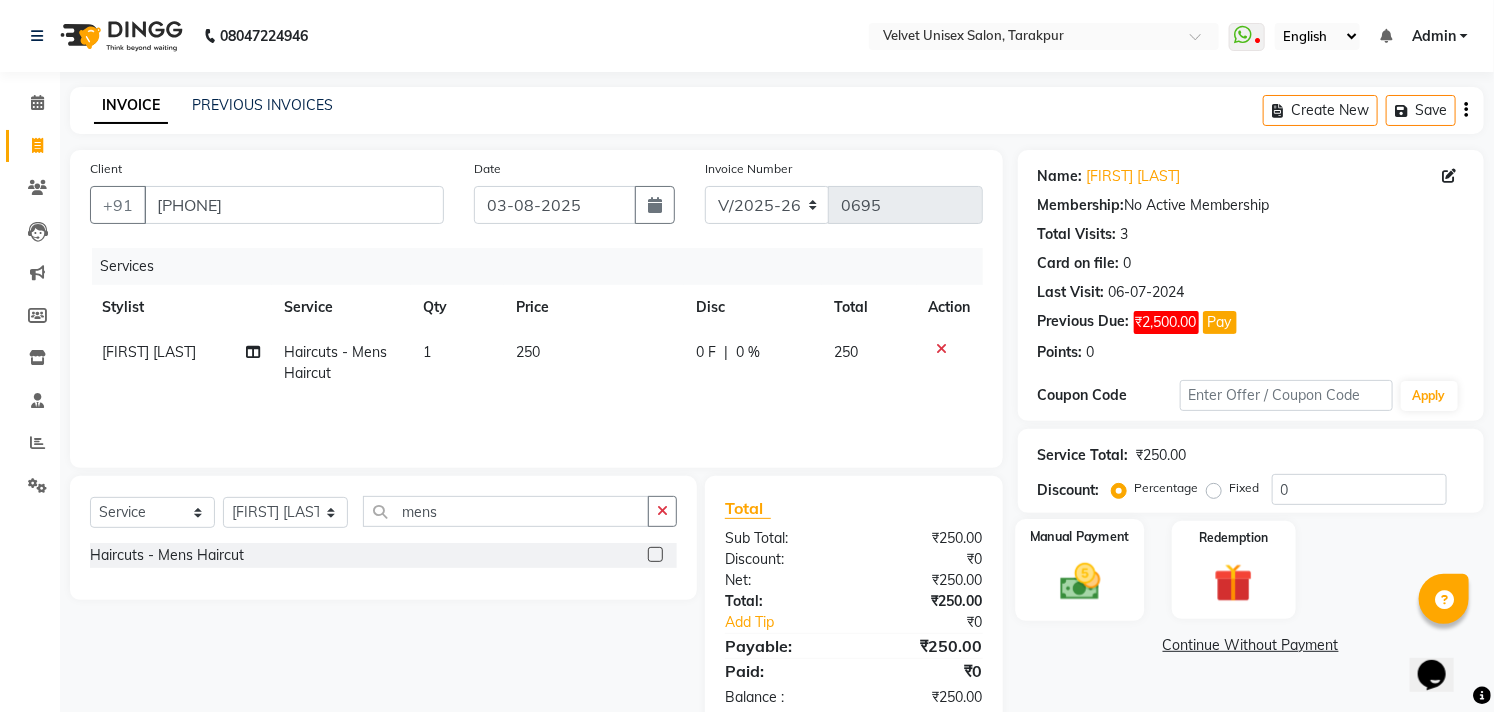 click 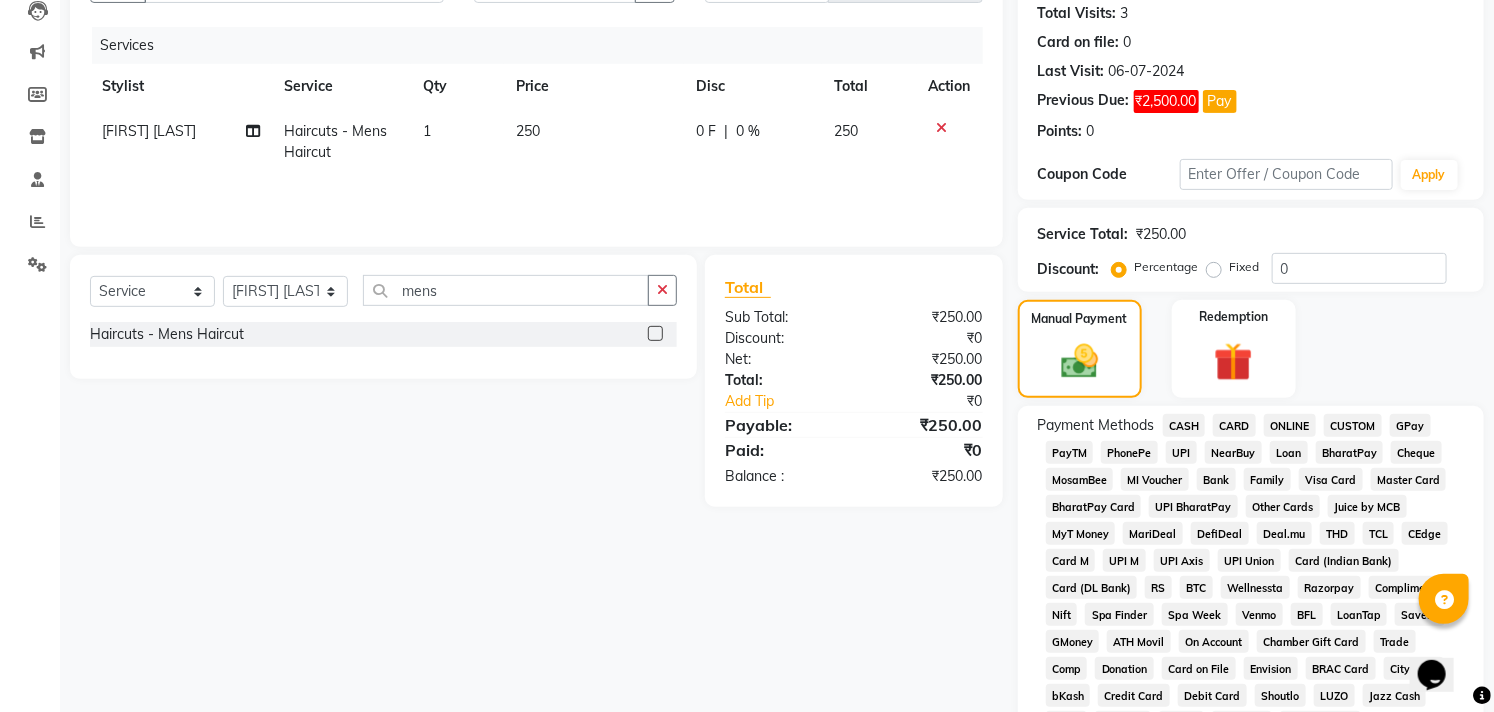 scroll, scrollTop: 222, scrollLeft: 0, axis: vertical 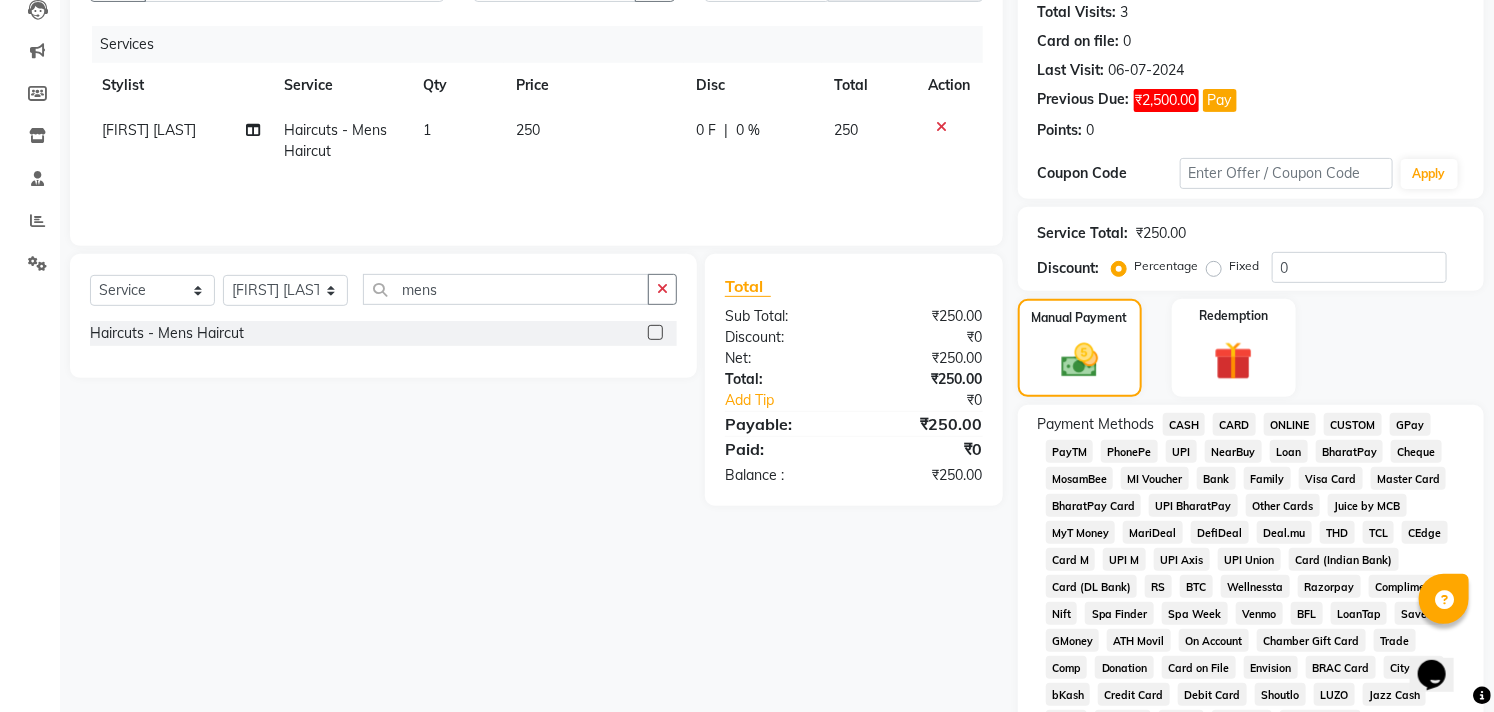 click on "CASH" 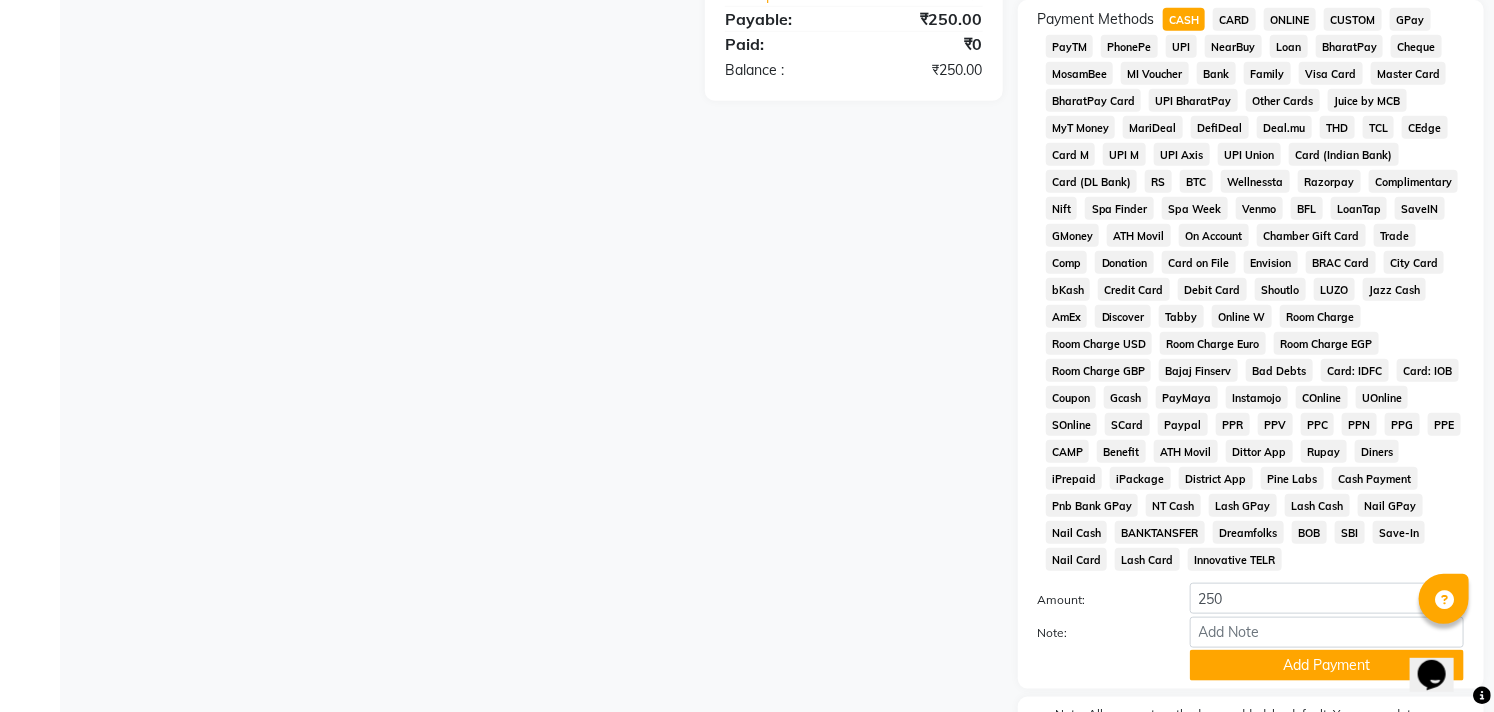 scroll, scrollTop: 756, scrollLeft: 0, axis: vertical 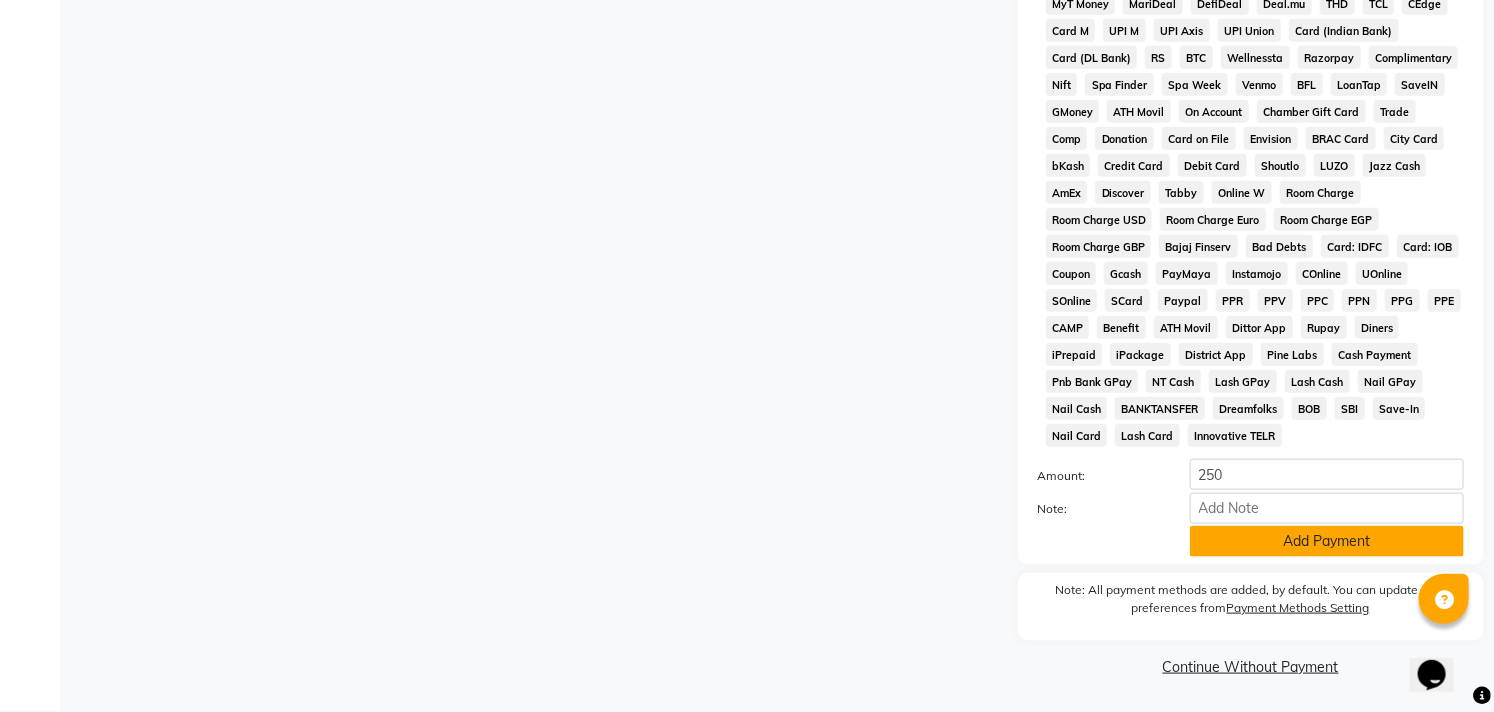 click on "Add Payment" 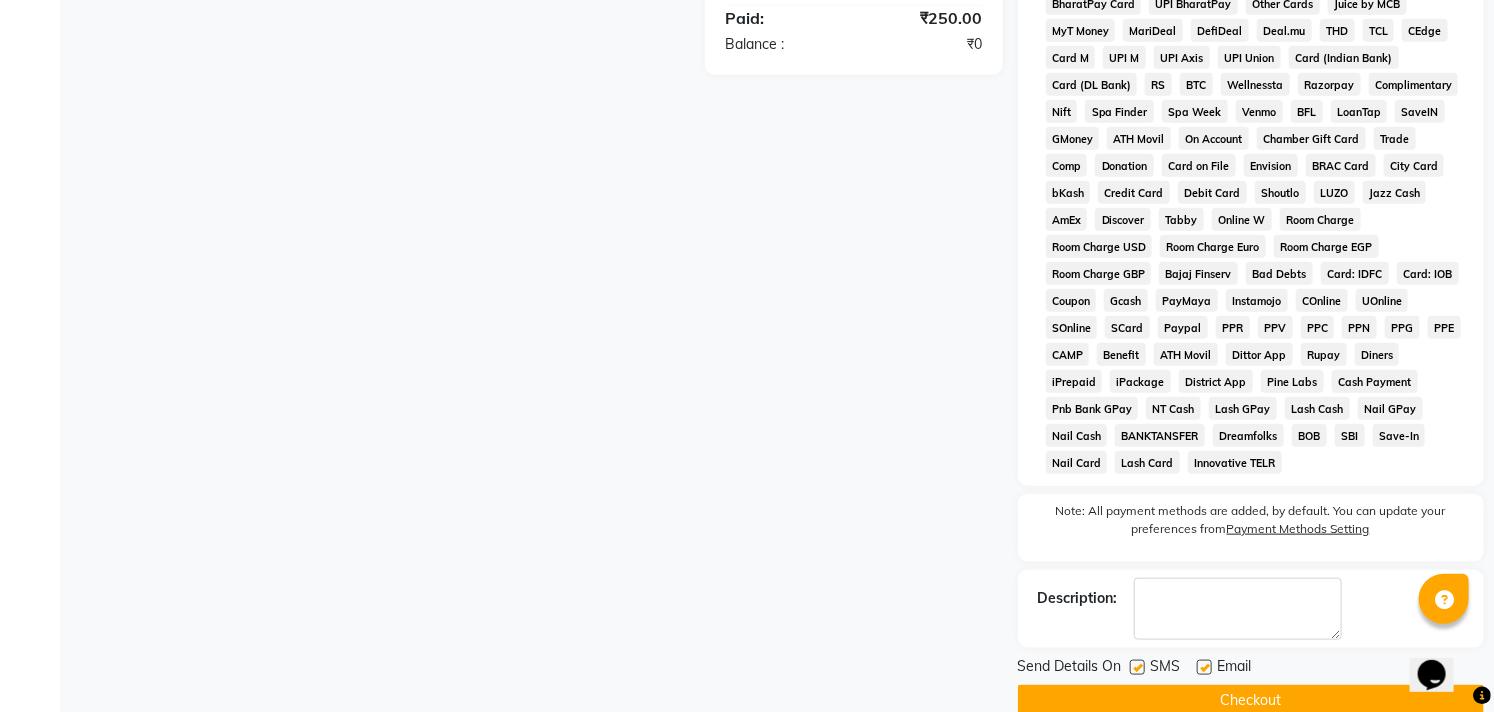 scroll, scrollTop: 756, scrollLeft: 0, axis: vertical 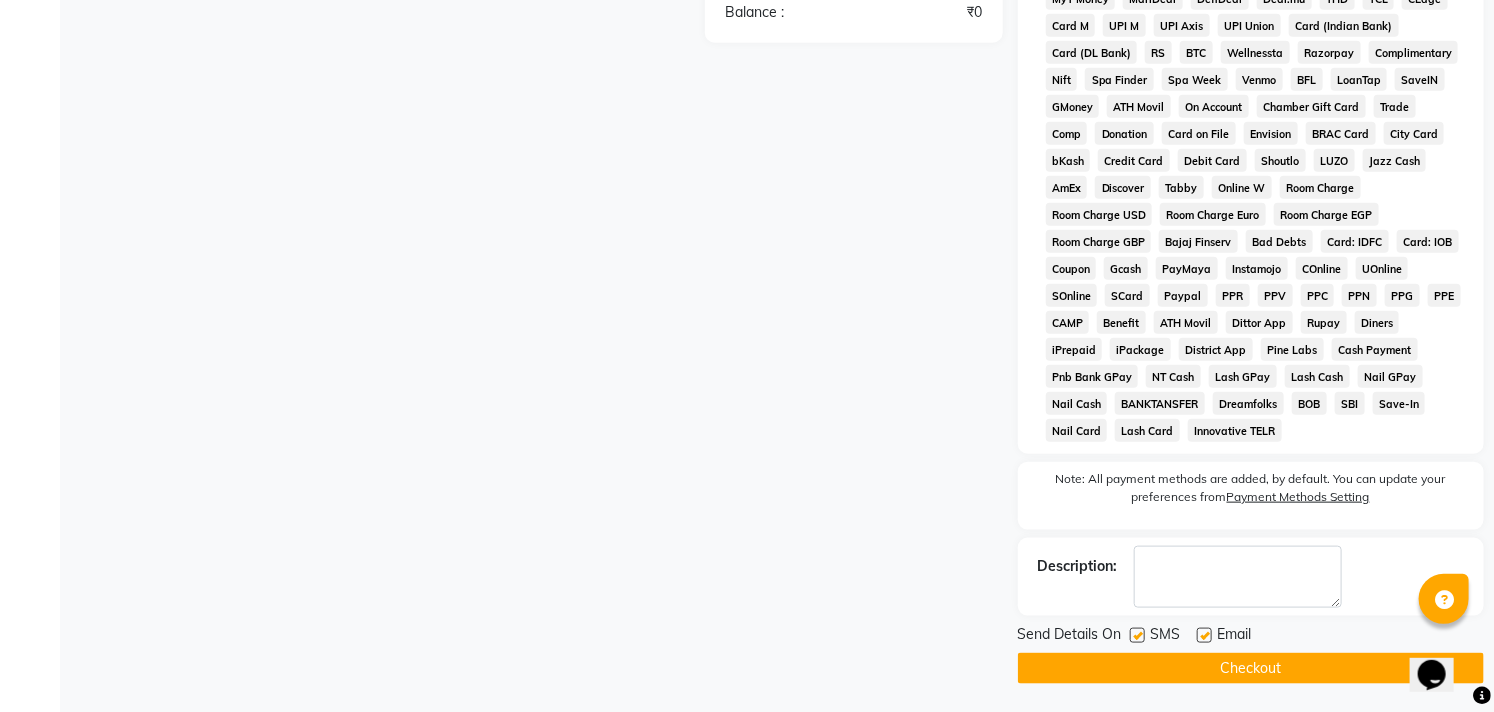 click on "Checkout" 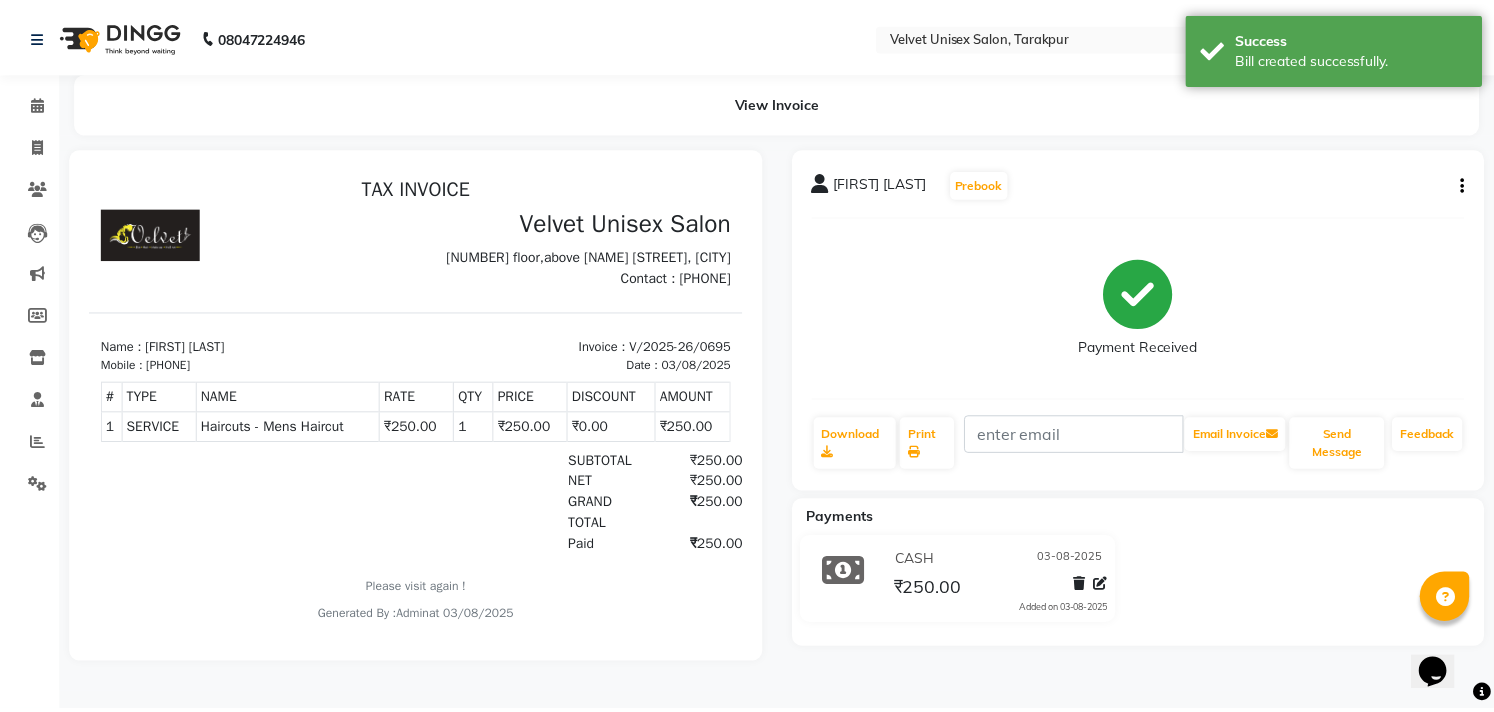 scroll, scrollTop: 0, scrollLeft: 0, axis: both 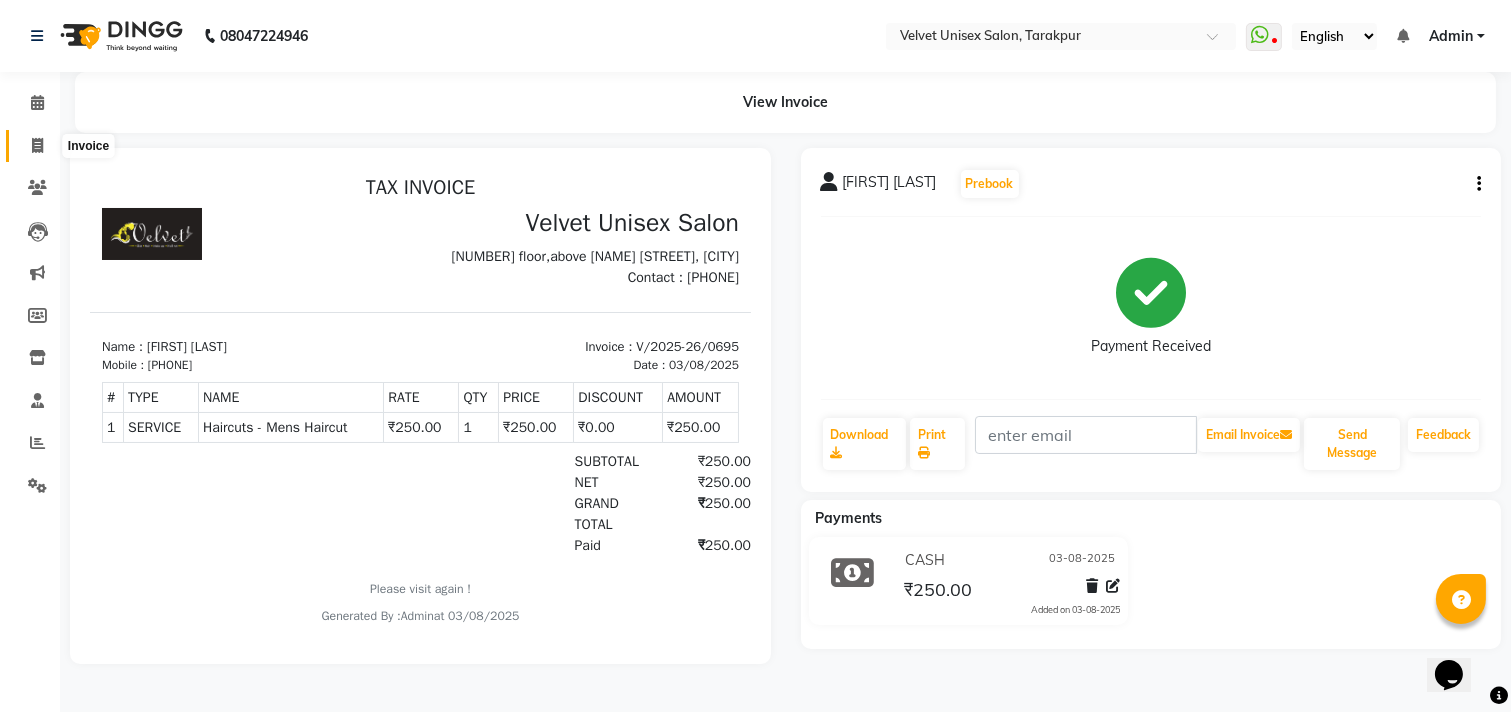 click 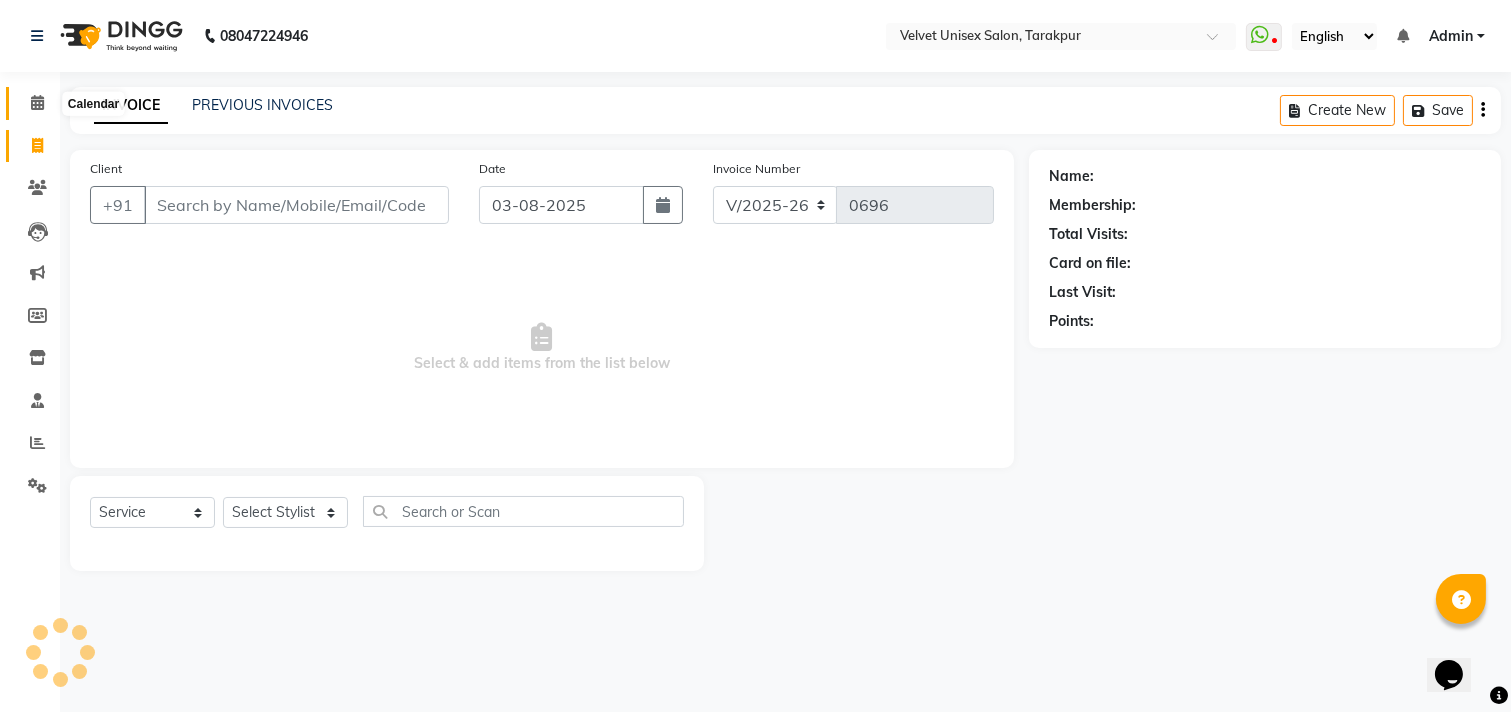 click 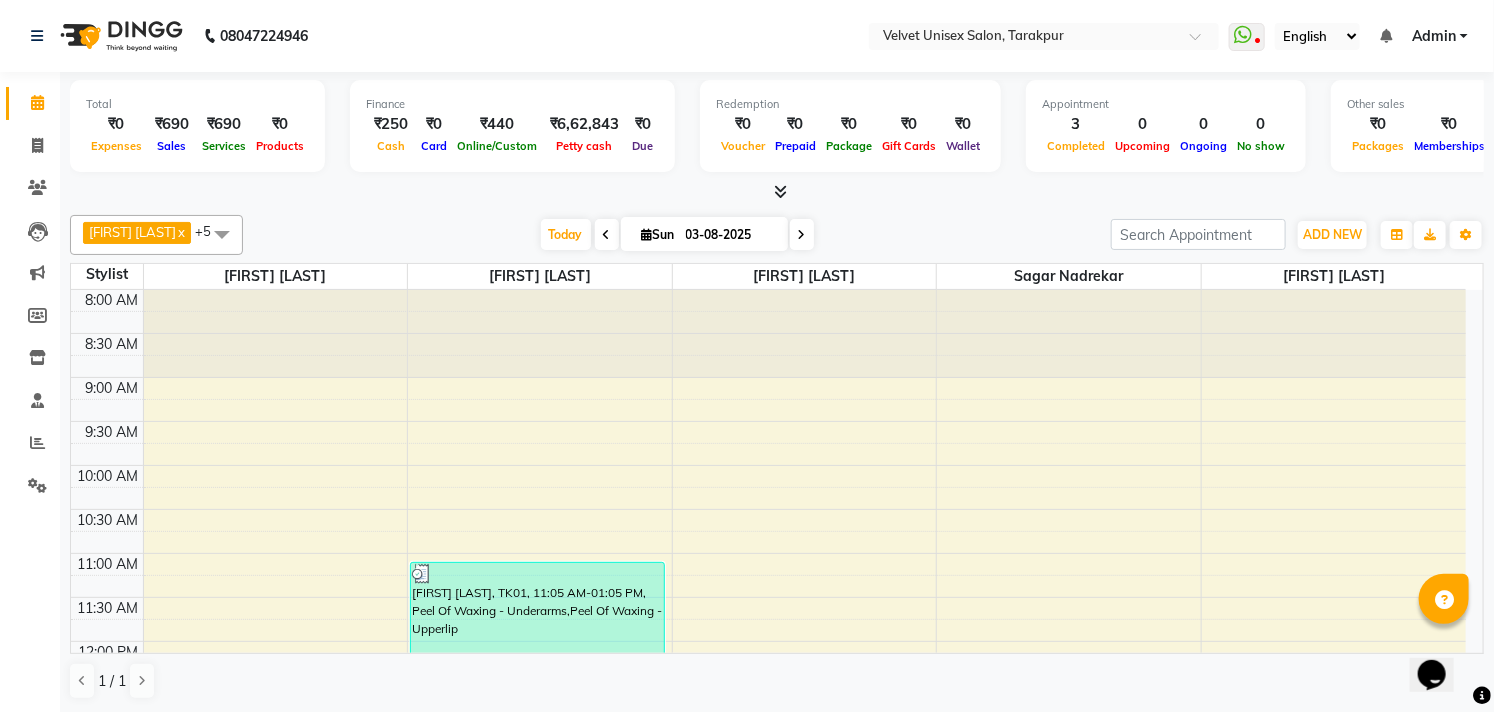 scroll, scrollTop: 0, scrollLeft: 0, axis: both 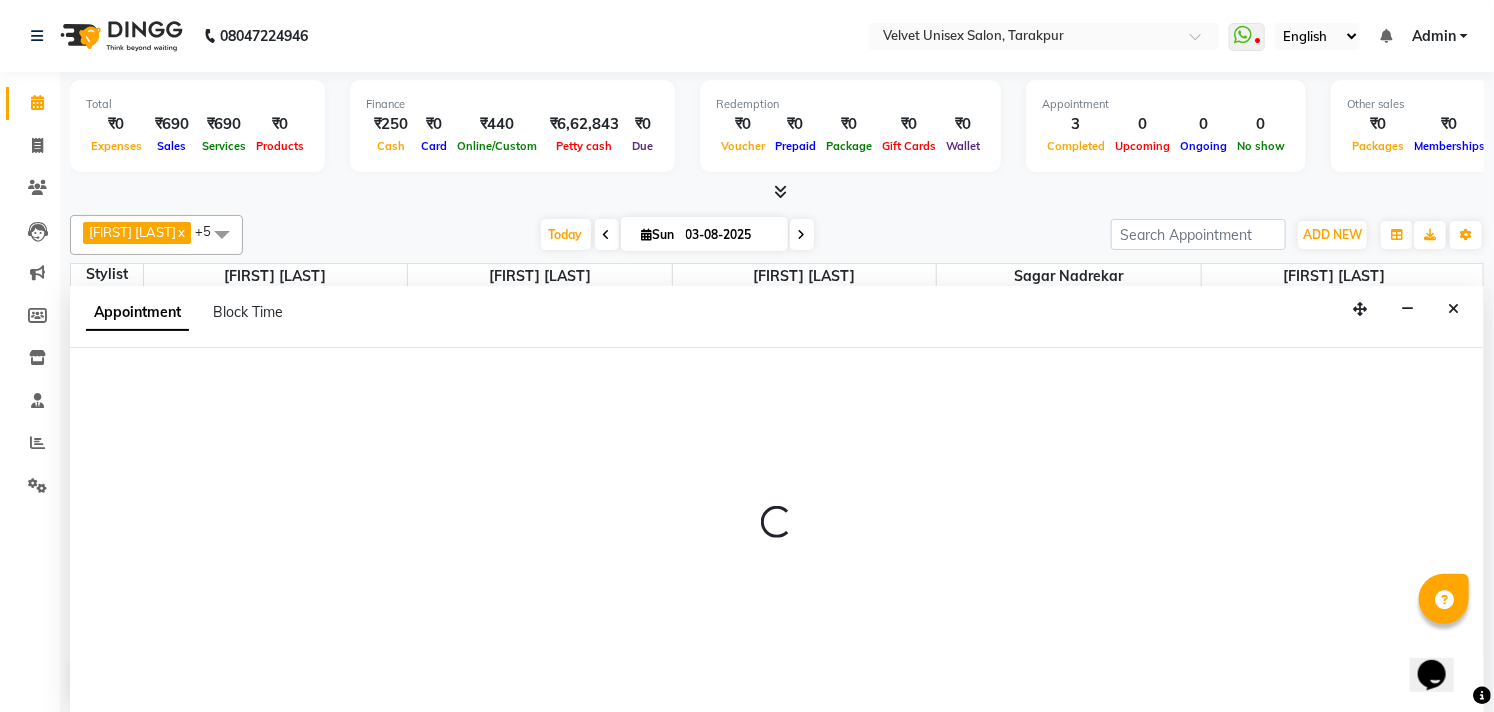 select on "[NUMBER]" 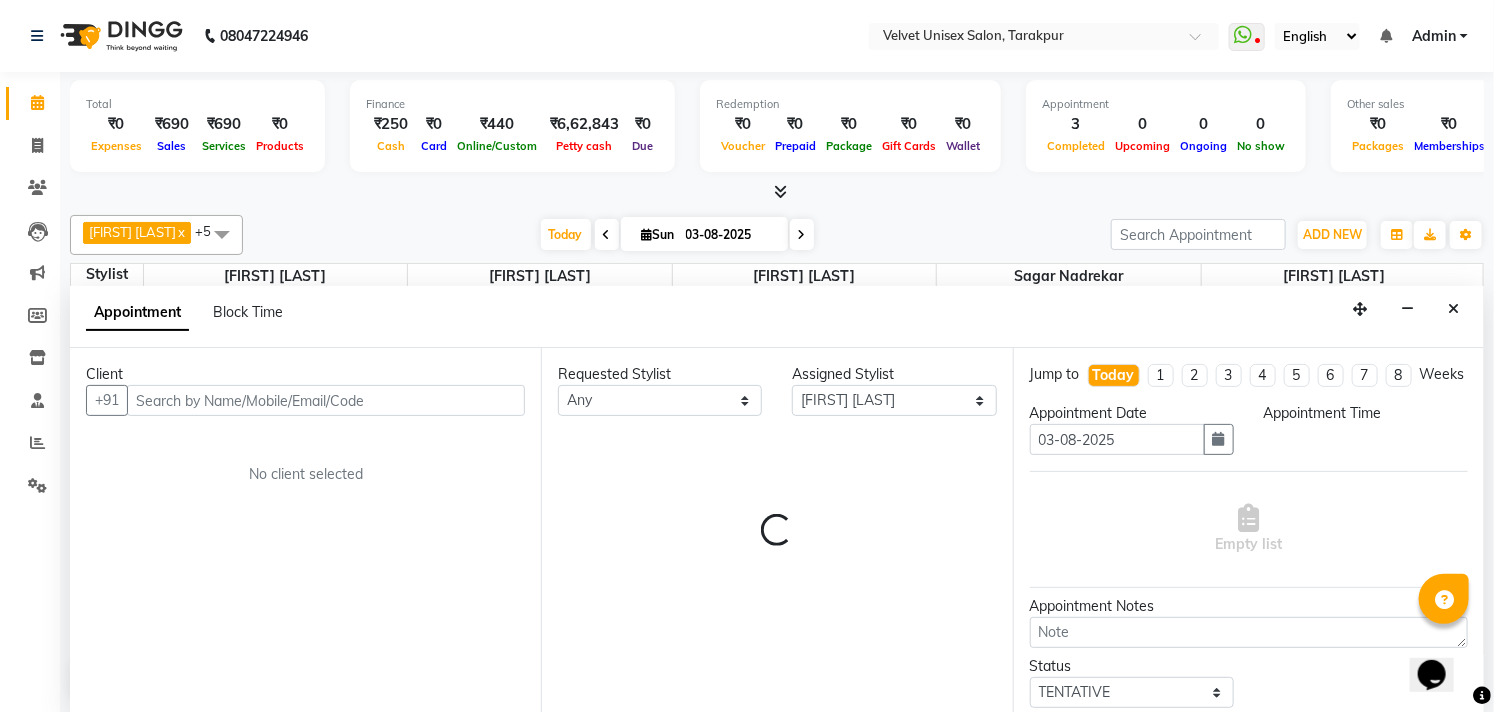 scroll, scrollTop: 1, scrollLeft: 0, axis: vertical 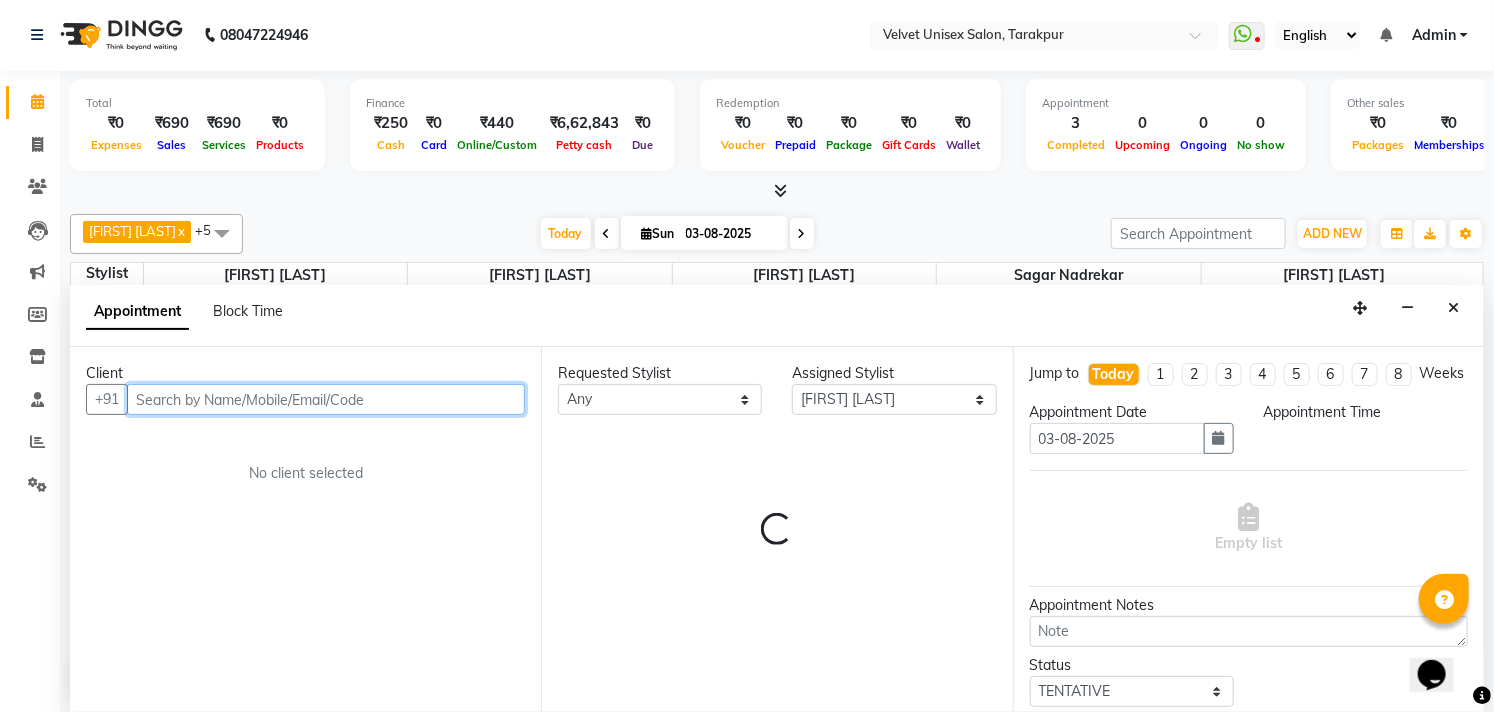 select on "585" 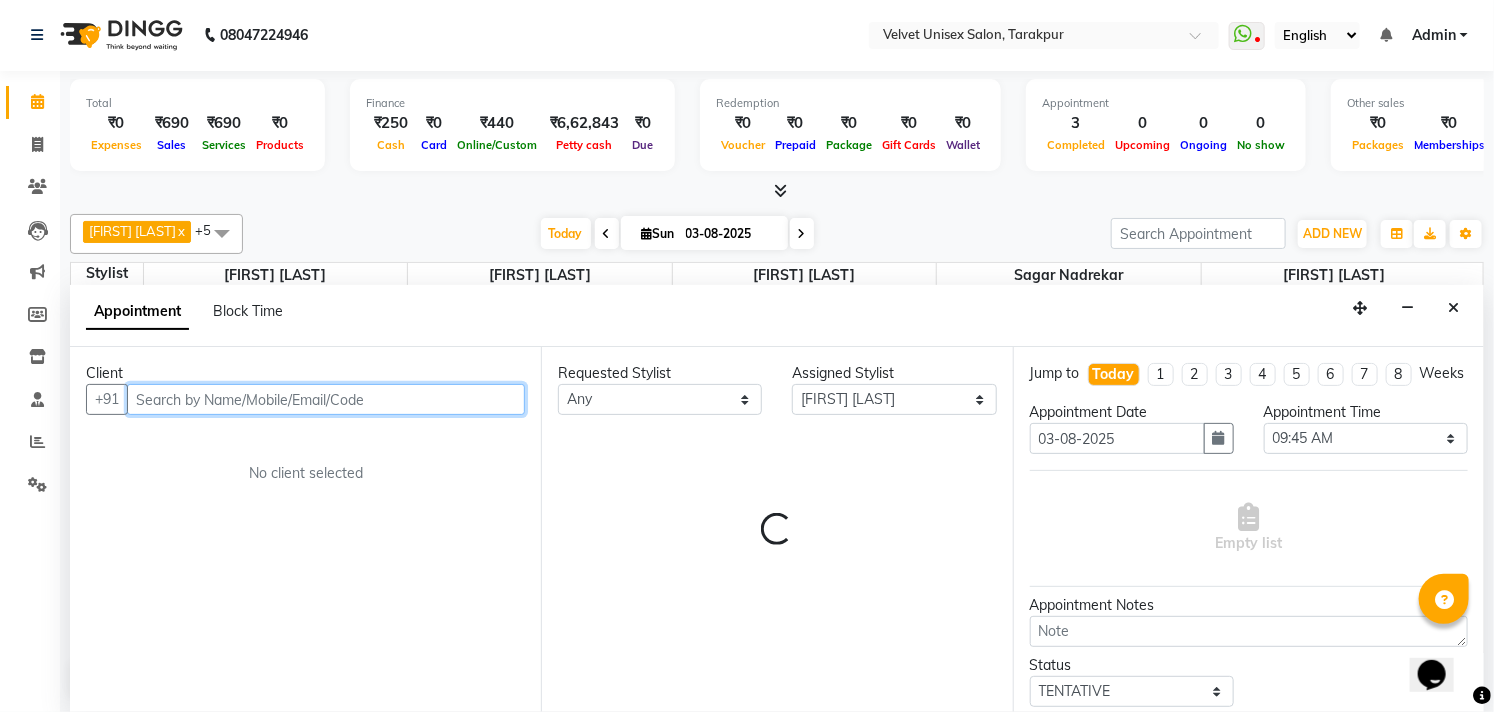 click at bounding box center [326, 399] 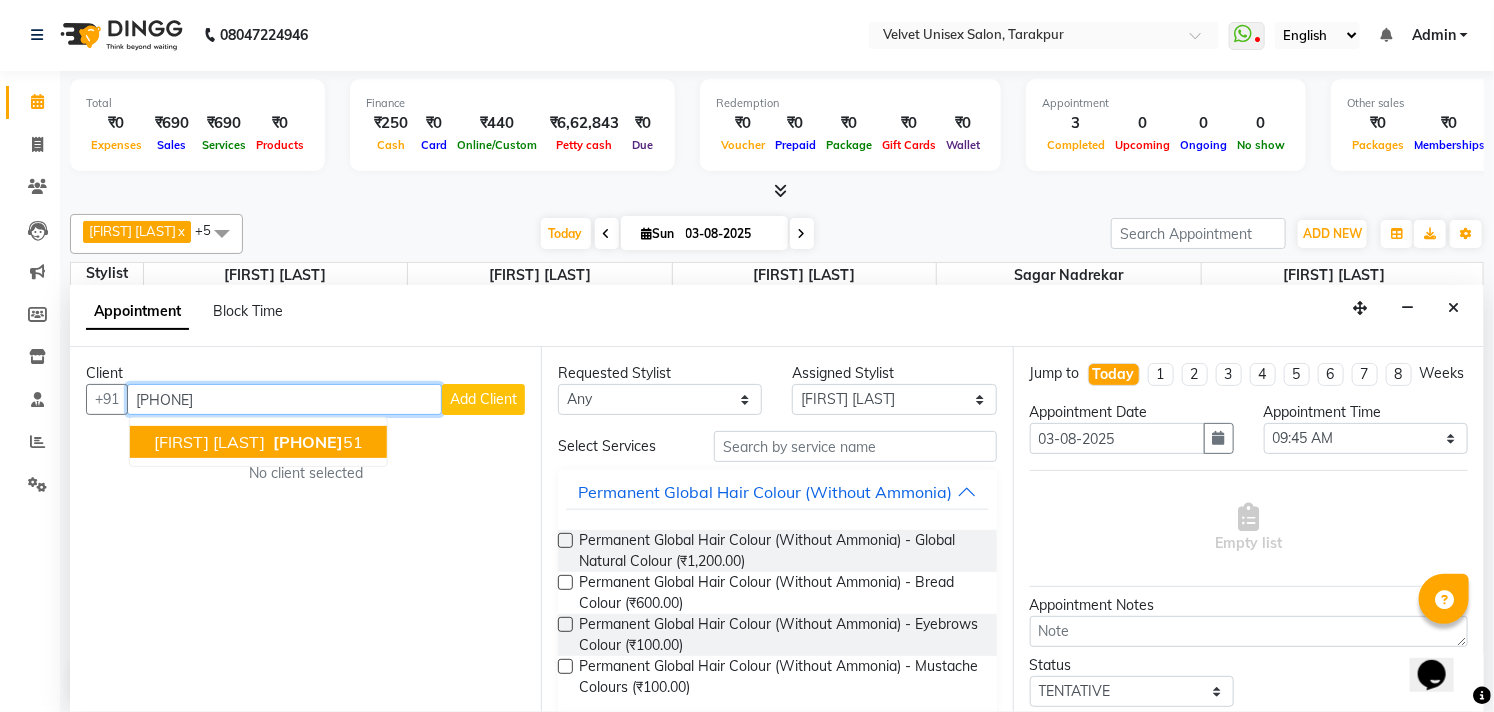 click on "98225000" at bounding box center [308, 442] 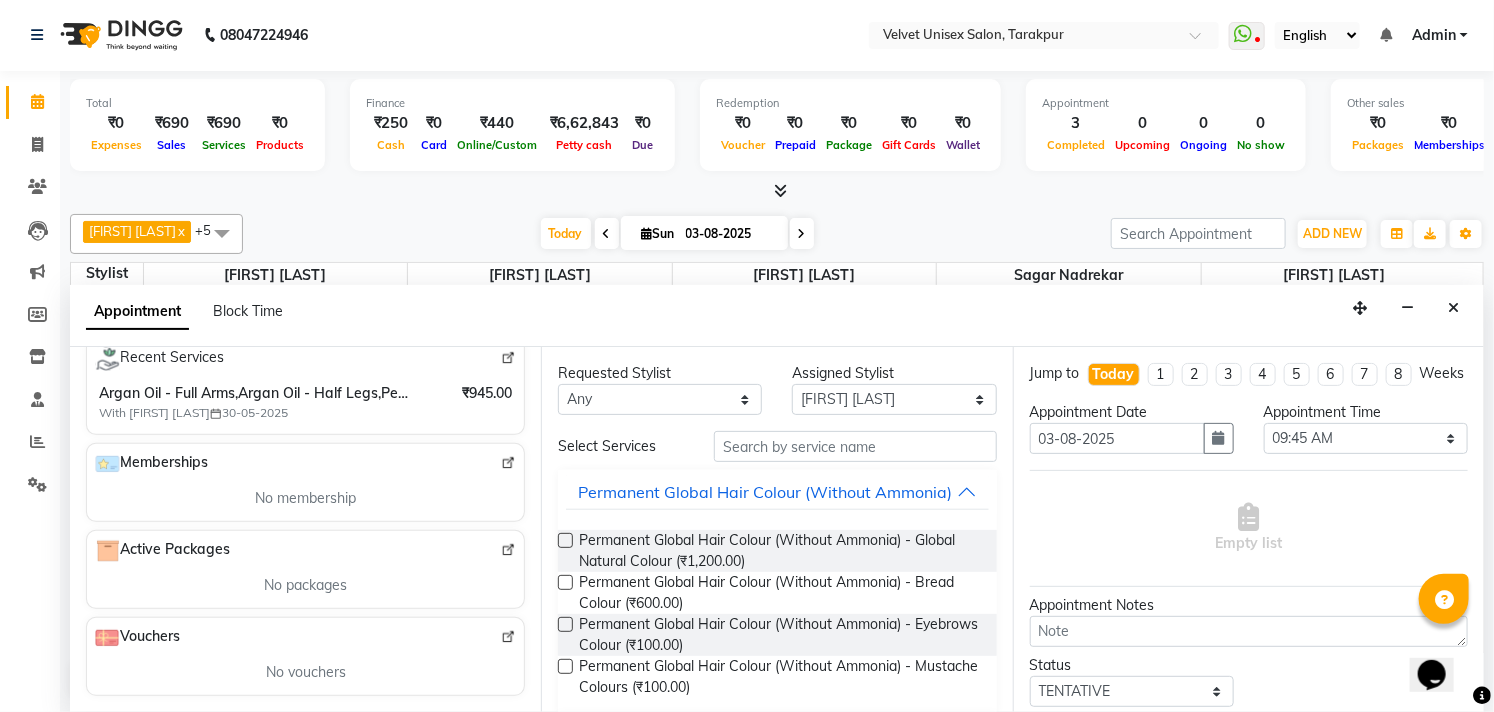 scroll, scrollTop: 266, scrollLeft: 0, axis: vertical 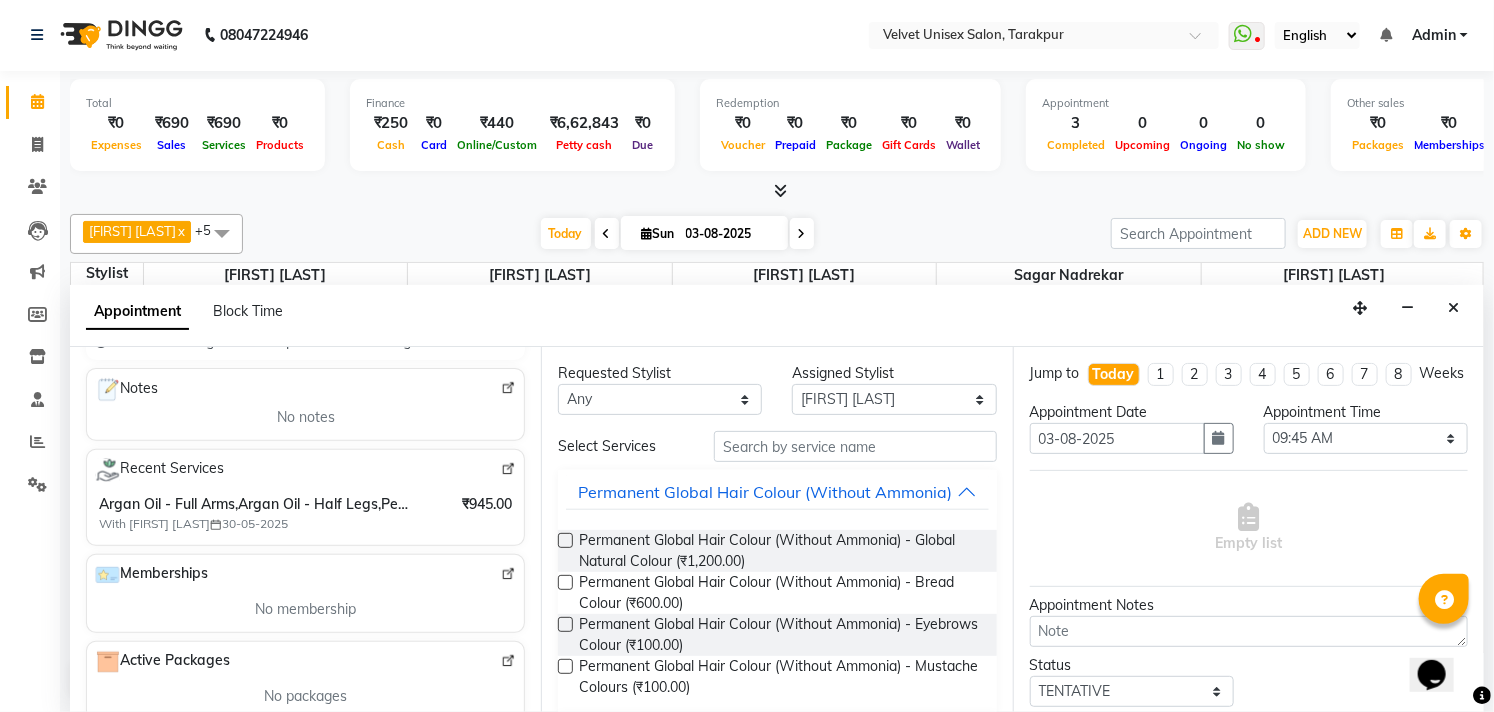 type on "[PHONE]" 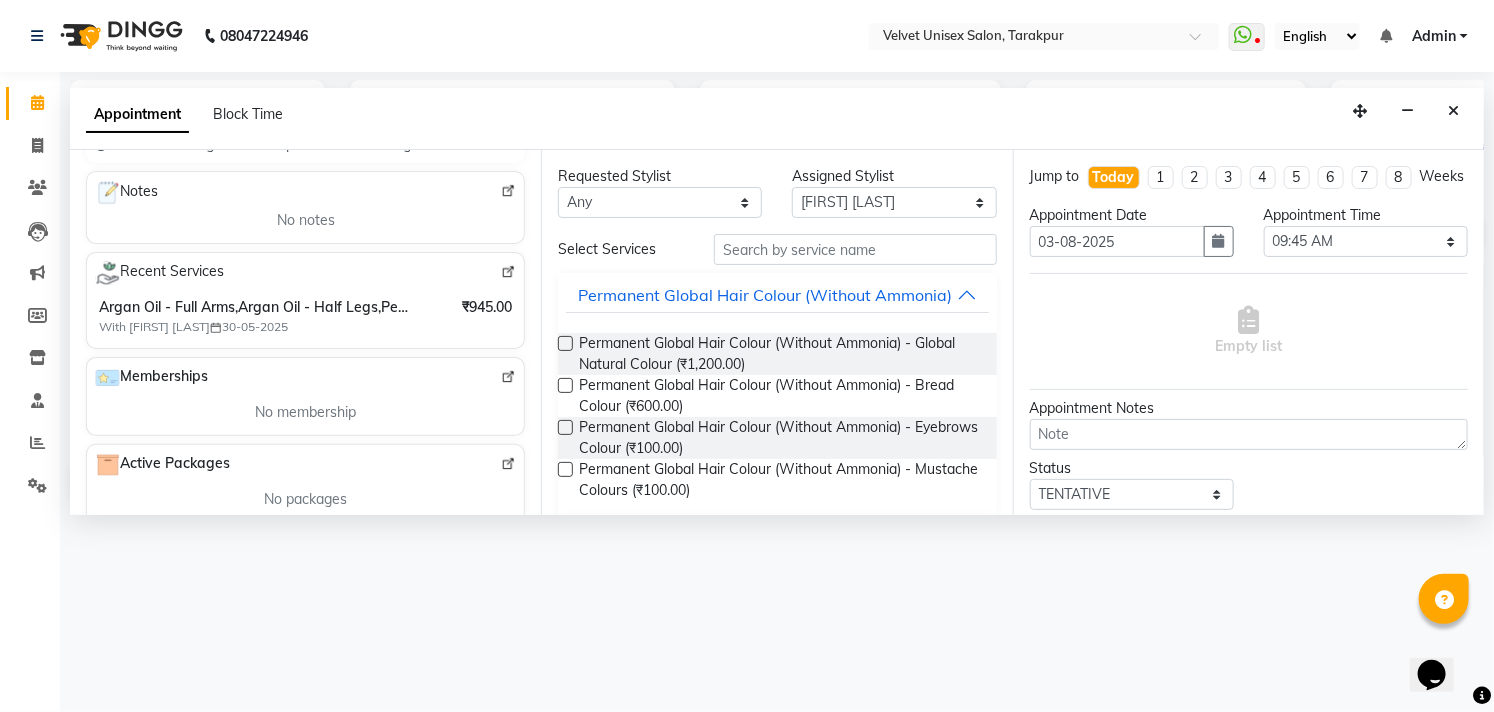 scroll, scrollTop: 0, scrollLeft: 0, axis: both 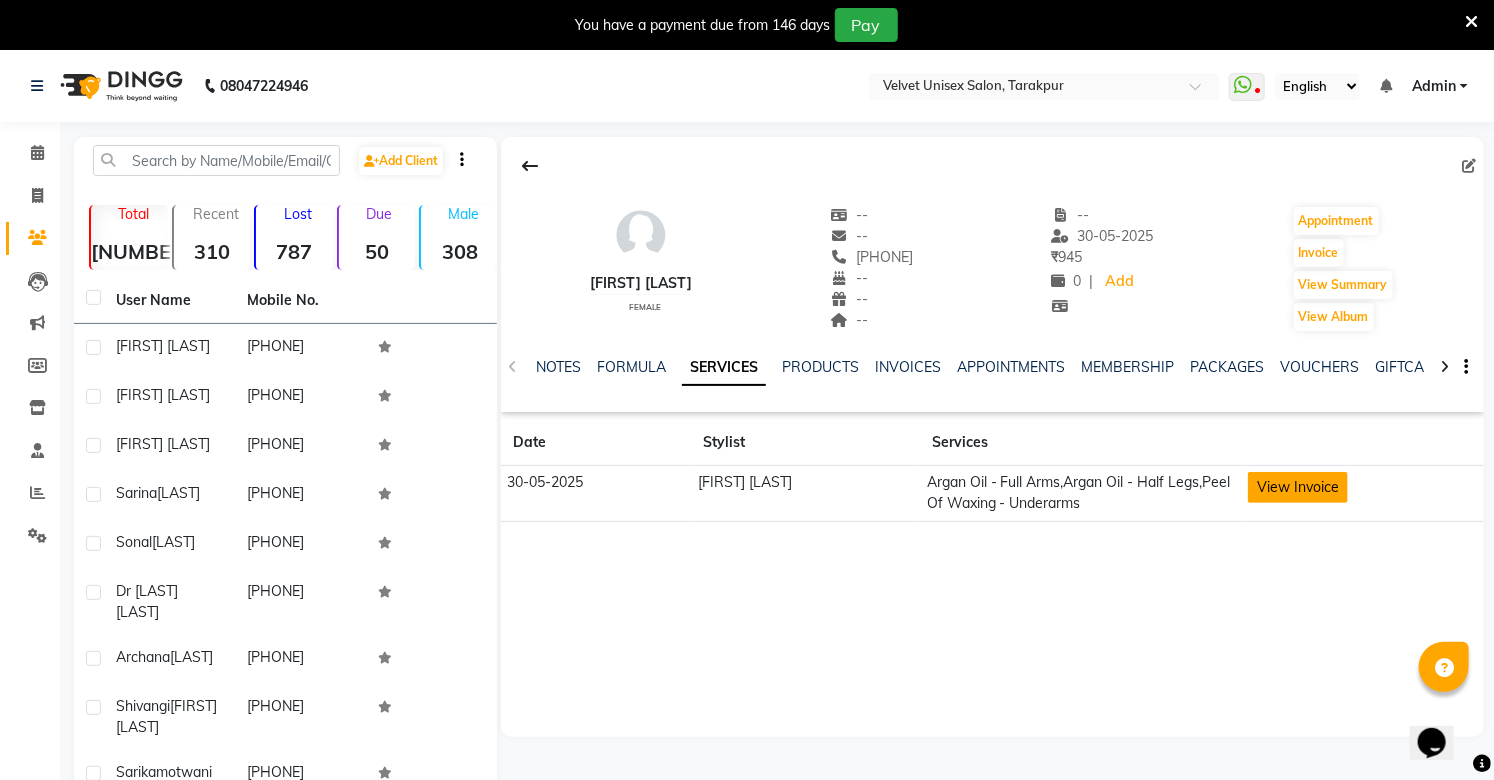 click on "View Invoice" 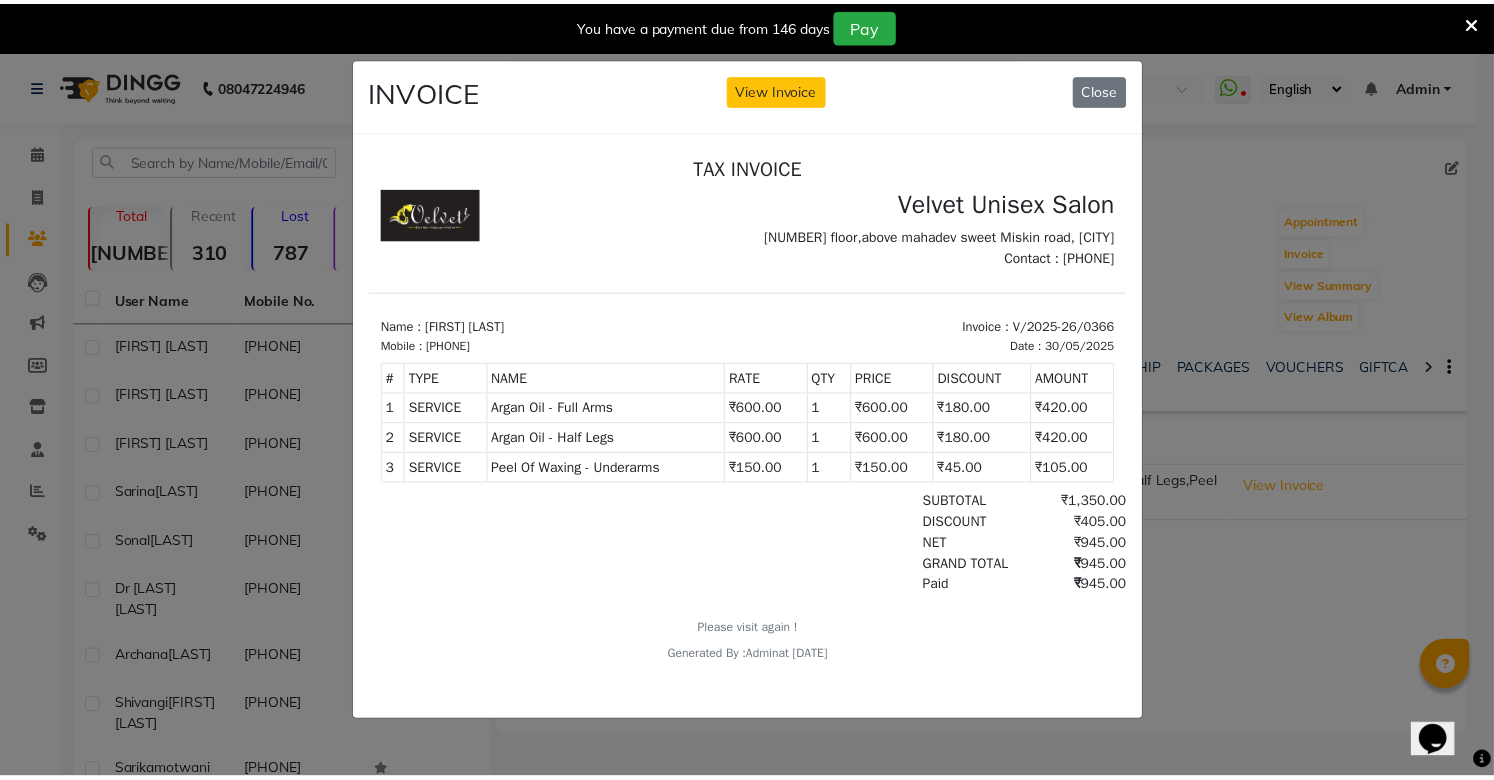 scroll, scrollTop: 0, scrollLeft: 0, axis: both 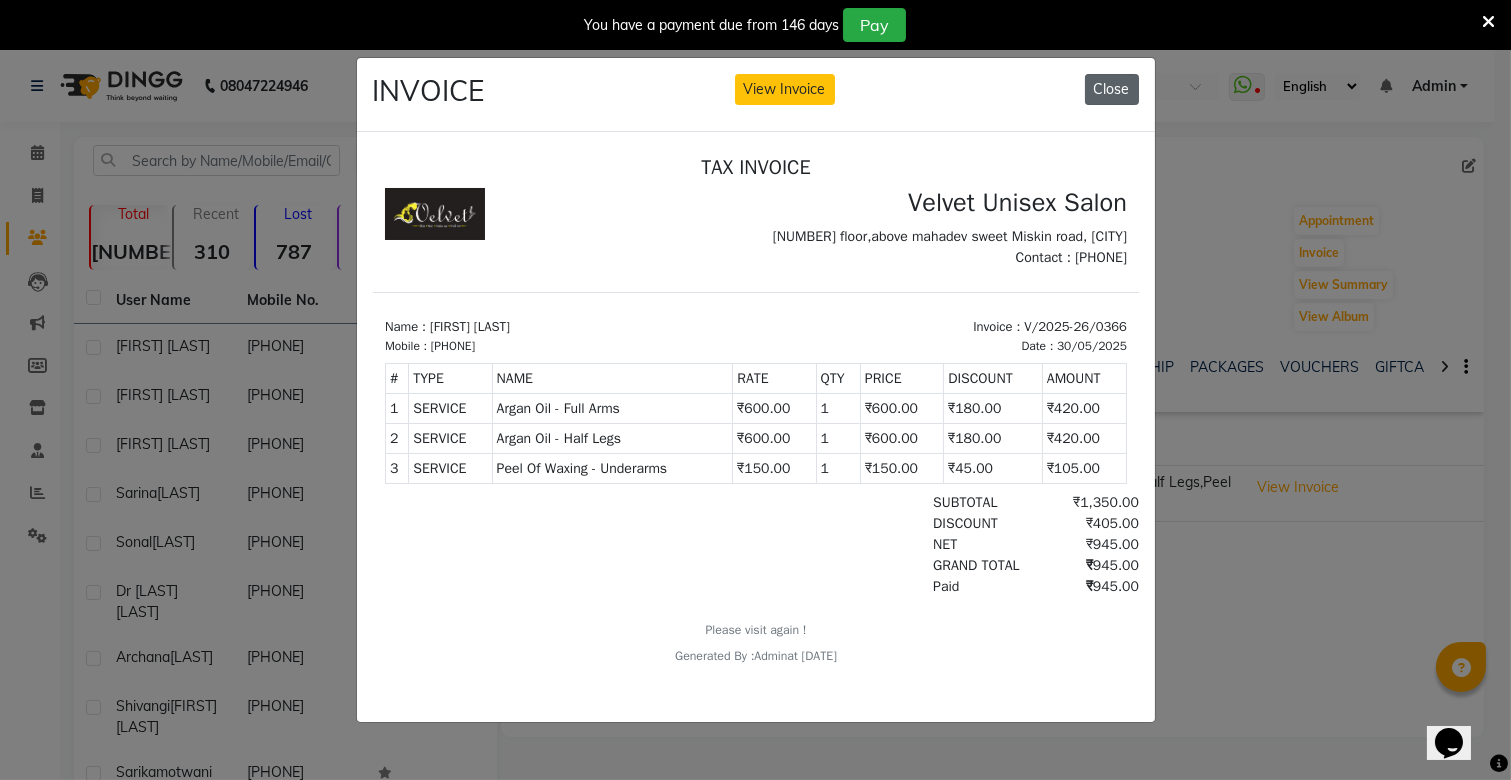 drag, startPoint x: 1125, startPoint y: 82, endPoint x: 597, endPoint y: 36, distance: 530 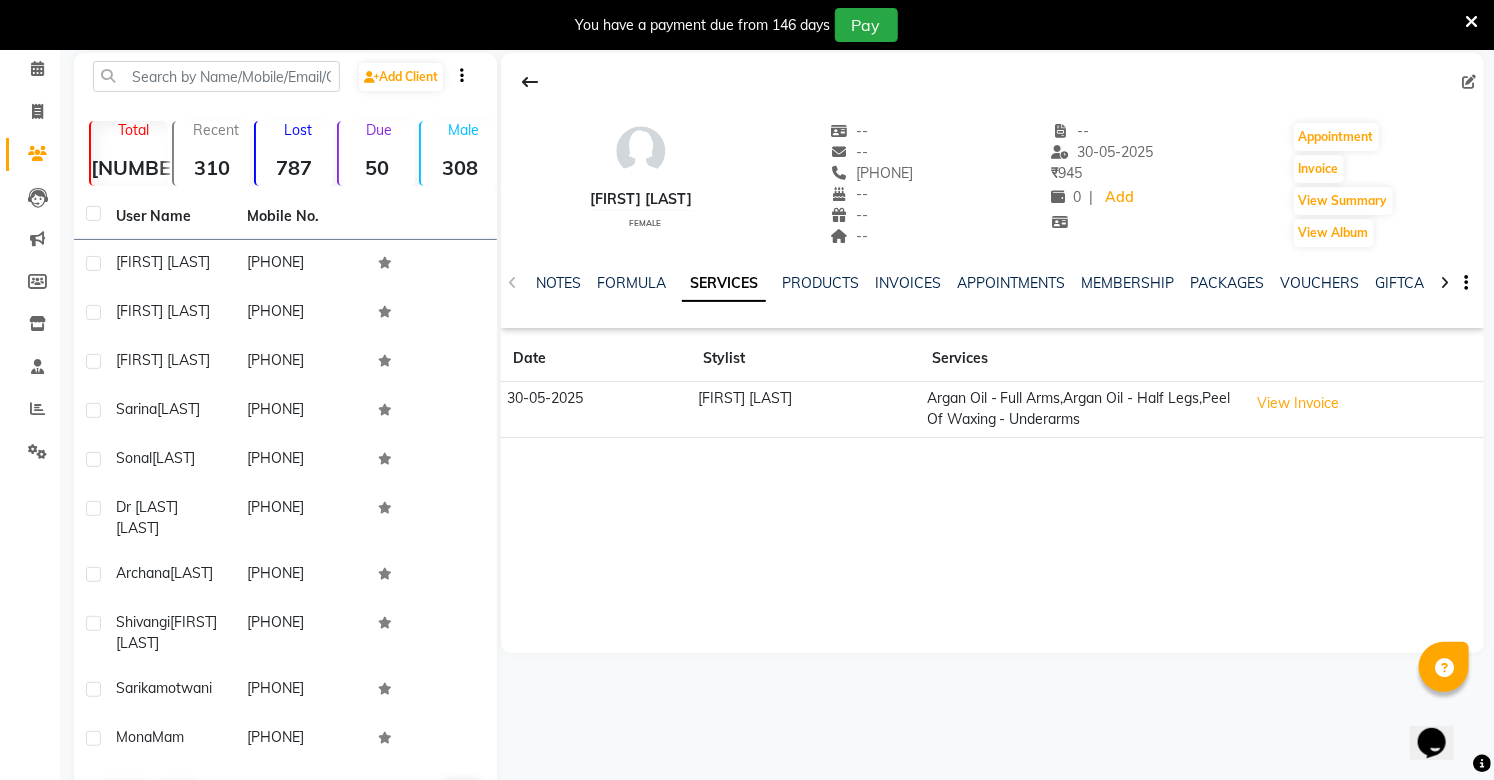 scroll, scrollTop: 0, scrollLeft: 0, axis: both 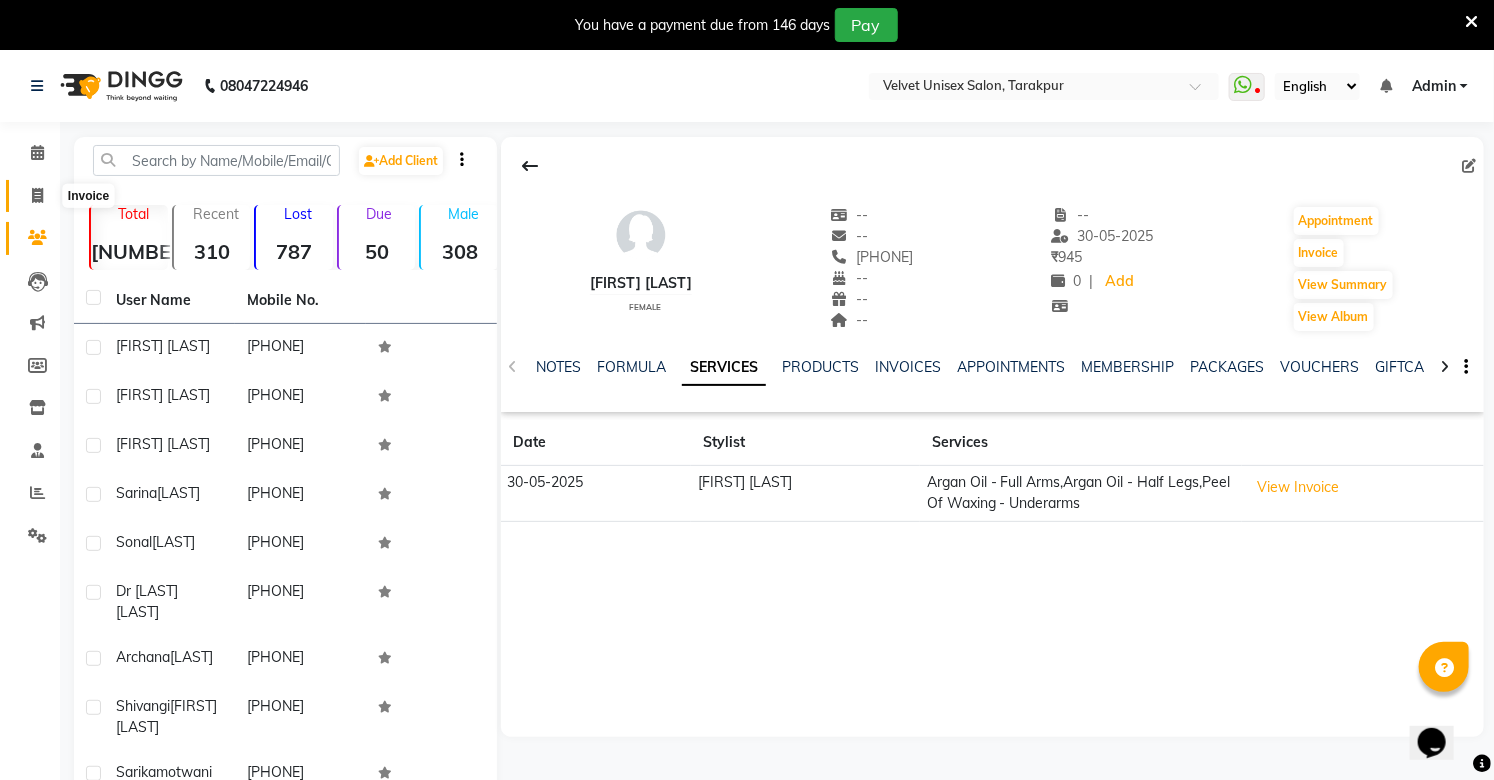 click 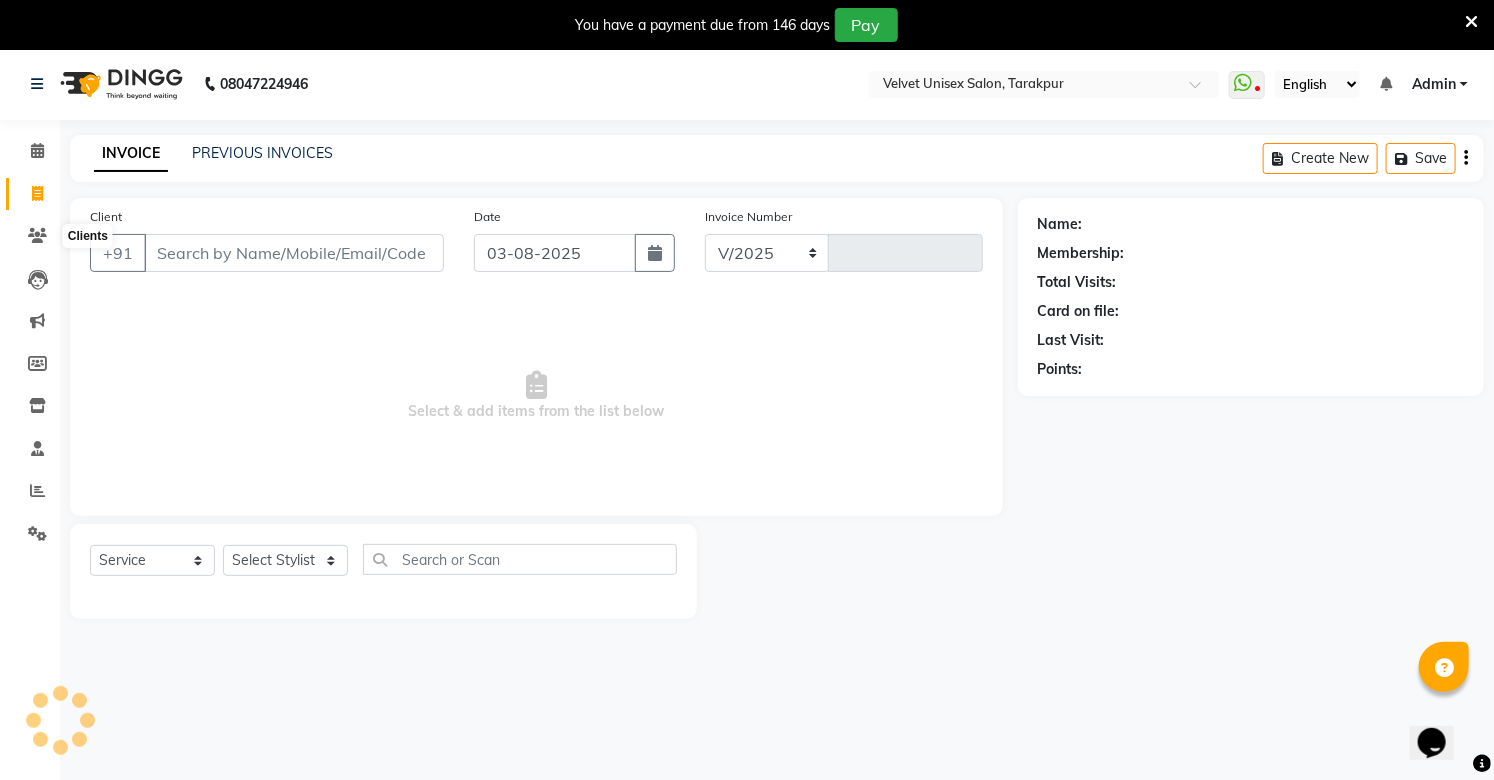 select on "5384" 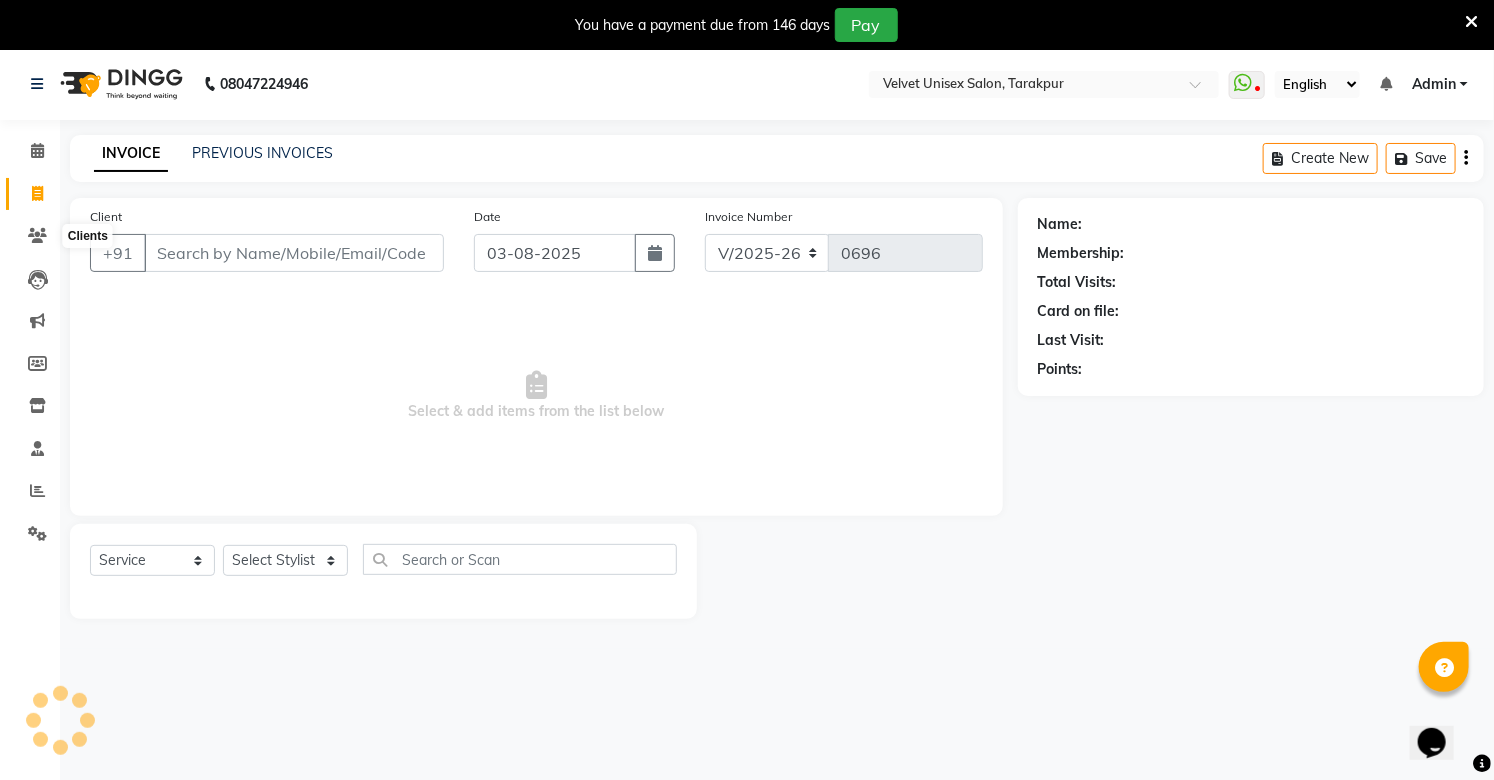 scroll, scrollTop: 50, scrollLeft: 0, axis: vertical 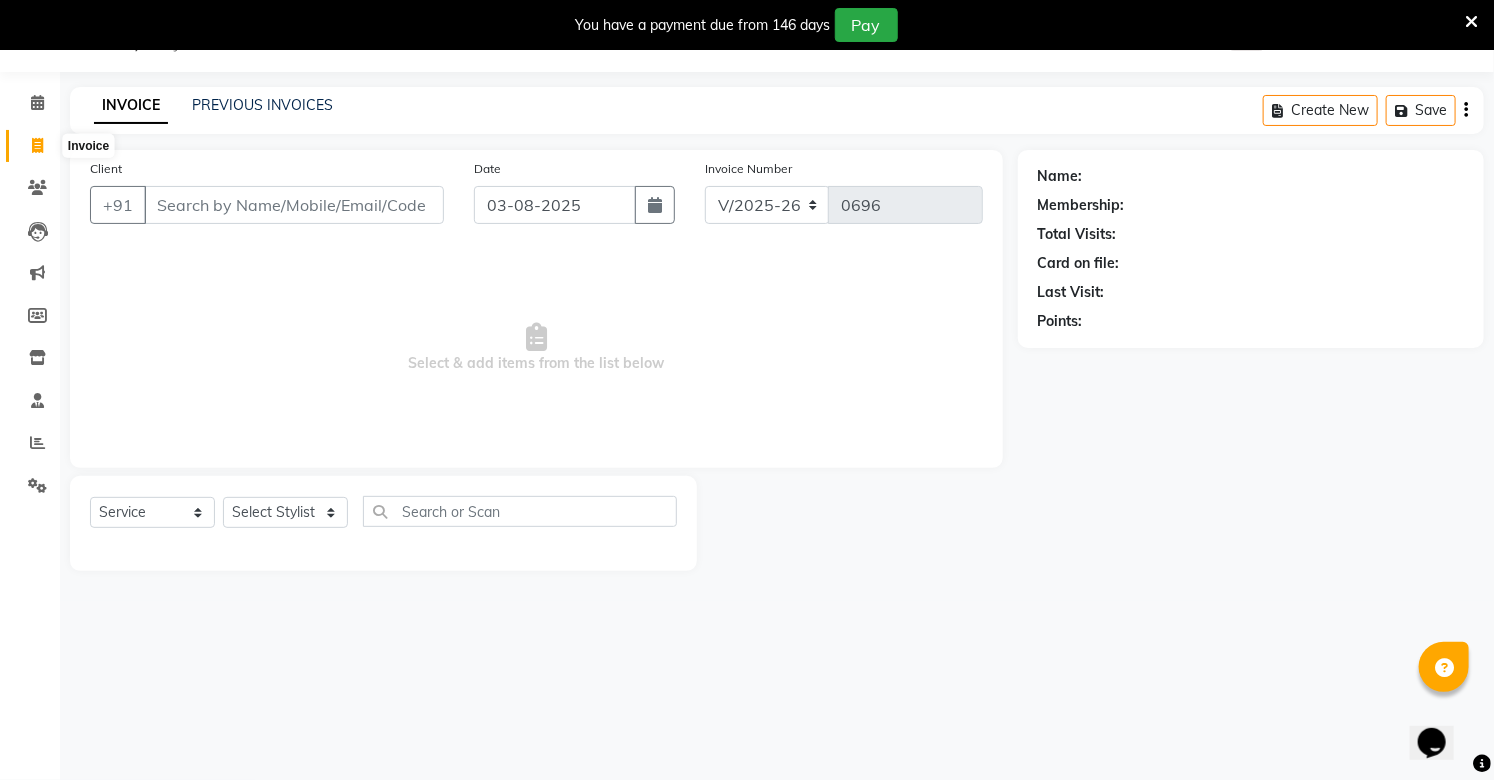 click 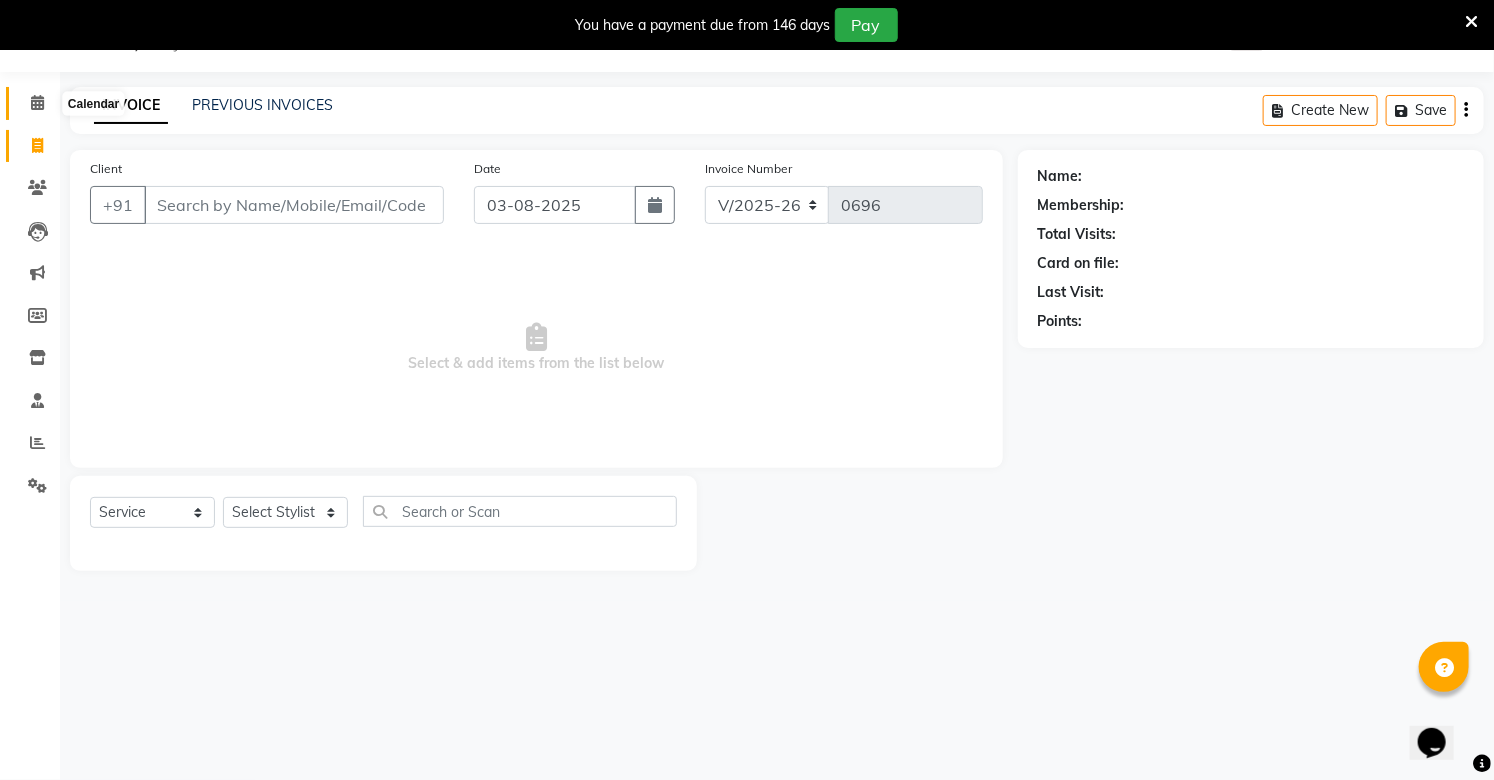 click 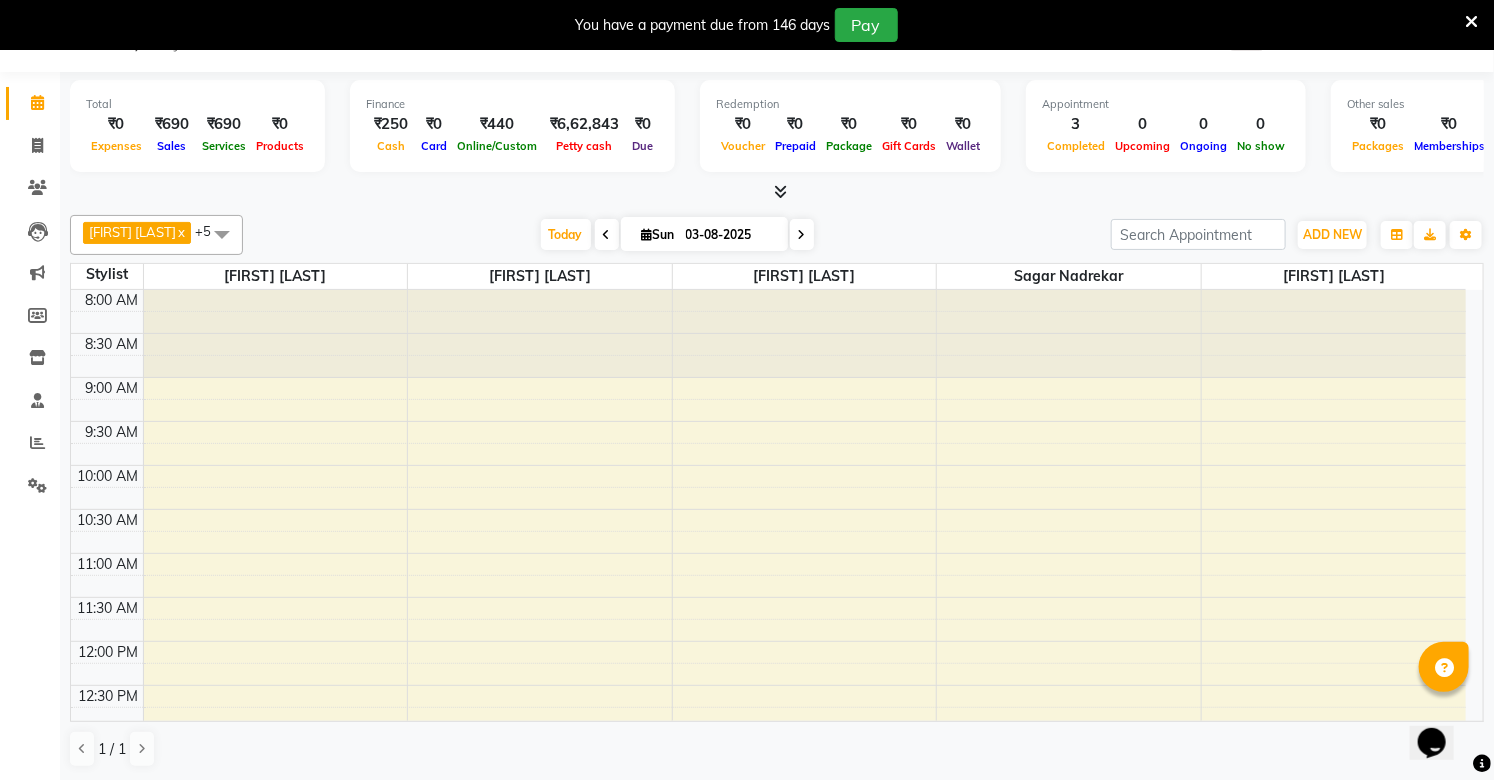 scroll, scrollTop: 0, scrollLeft: 0, axis: both 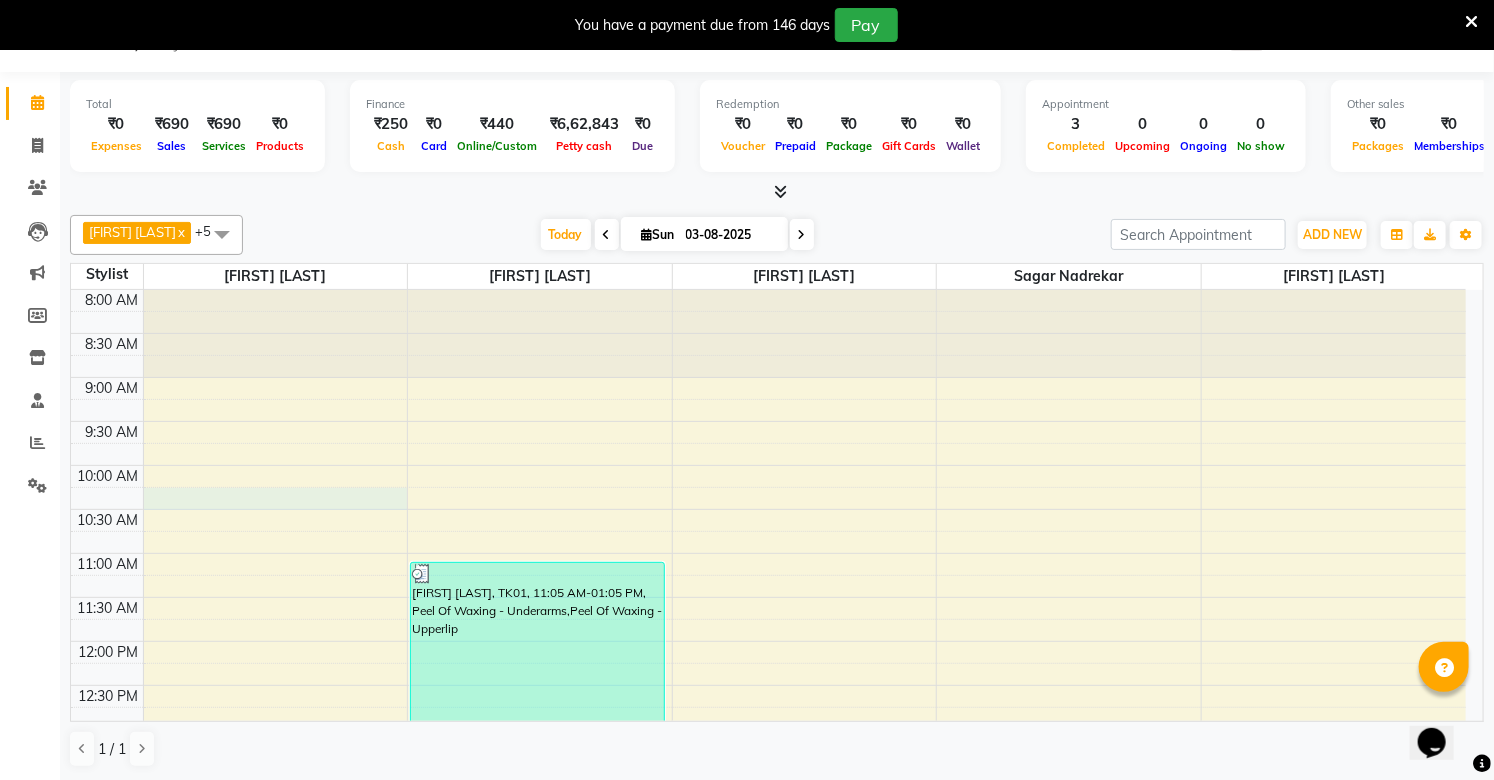 click on "8:00 AM 8:30 AM 9:00 AM 9:30 AM 10:00 AM 10:30 AM 11:00 AM 11:30 AM 12:00 PM 12:30 PM 1:00 PM 1:30 PM 2:00 PM 2:30 PM 3:00 PM 3:30 PM 4:00 PM 4:30 PM 5:00 PM 5:30 PM 6:00 PM 6:30 PM 7:00 PM 7:30 PM 8:00 PM 8:30 PM     [FIRST] [LAST], TK02, 03:00 PM-03:30 PM, Kids Hair Cut     [FIRST] [LAST], TK01, 11:05 AM-01:05 PM, Peel Of Waxing - Underarms,Peel Of Waxing - Upperlip     [FIRST] [LAST], TK03, 05:40 PM-06:40 PM, Haircuts - Mens Haircut" at bounding box center [768, 861] 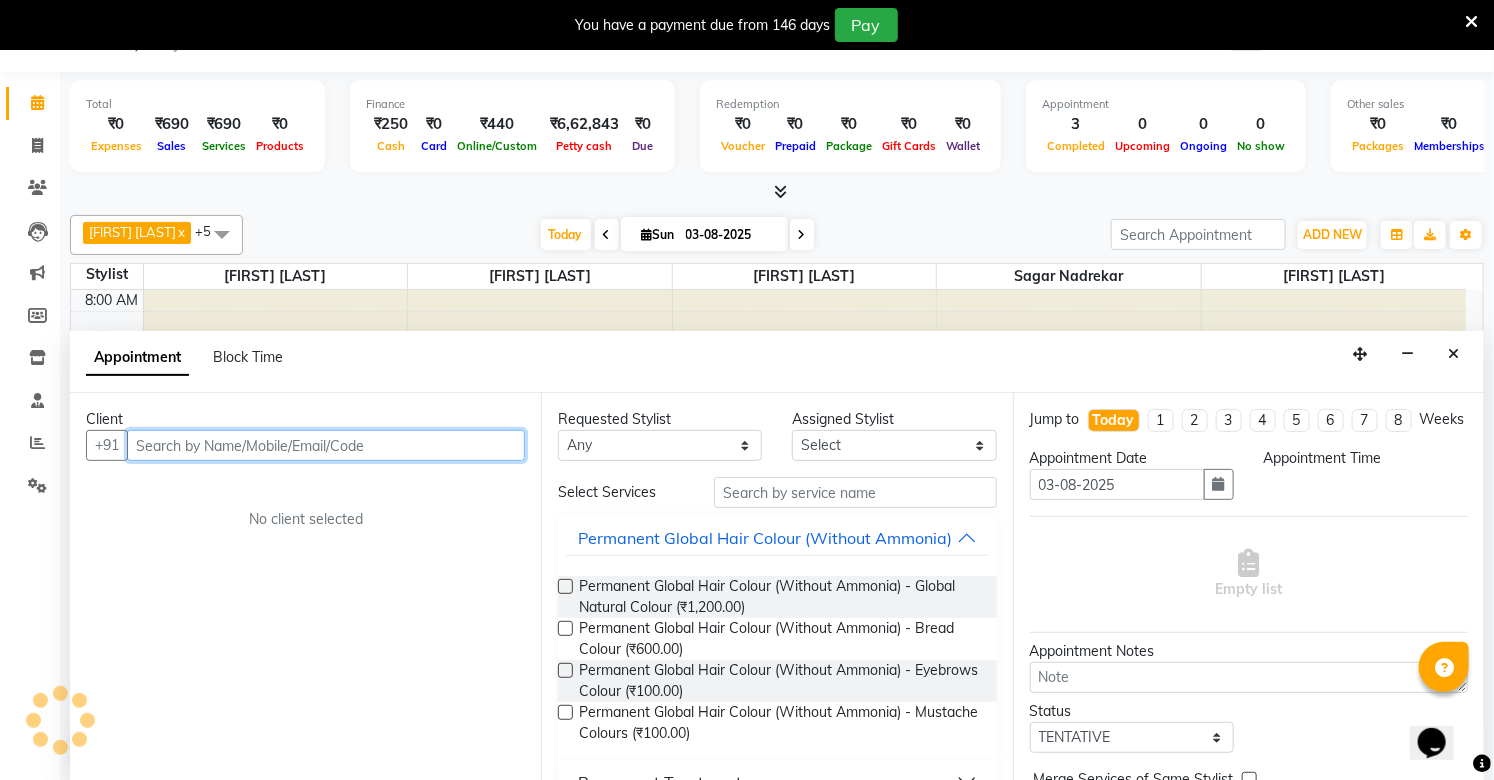 scroll, scrollTop: 51, scrollLeft: 0, axis: vertical 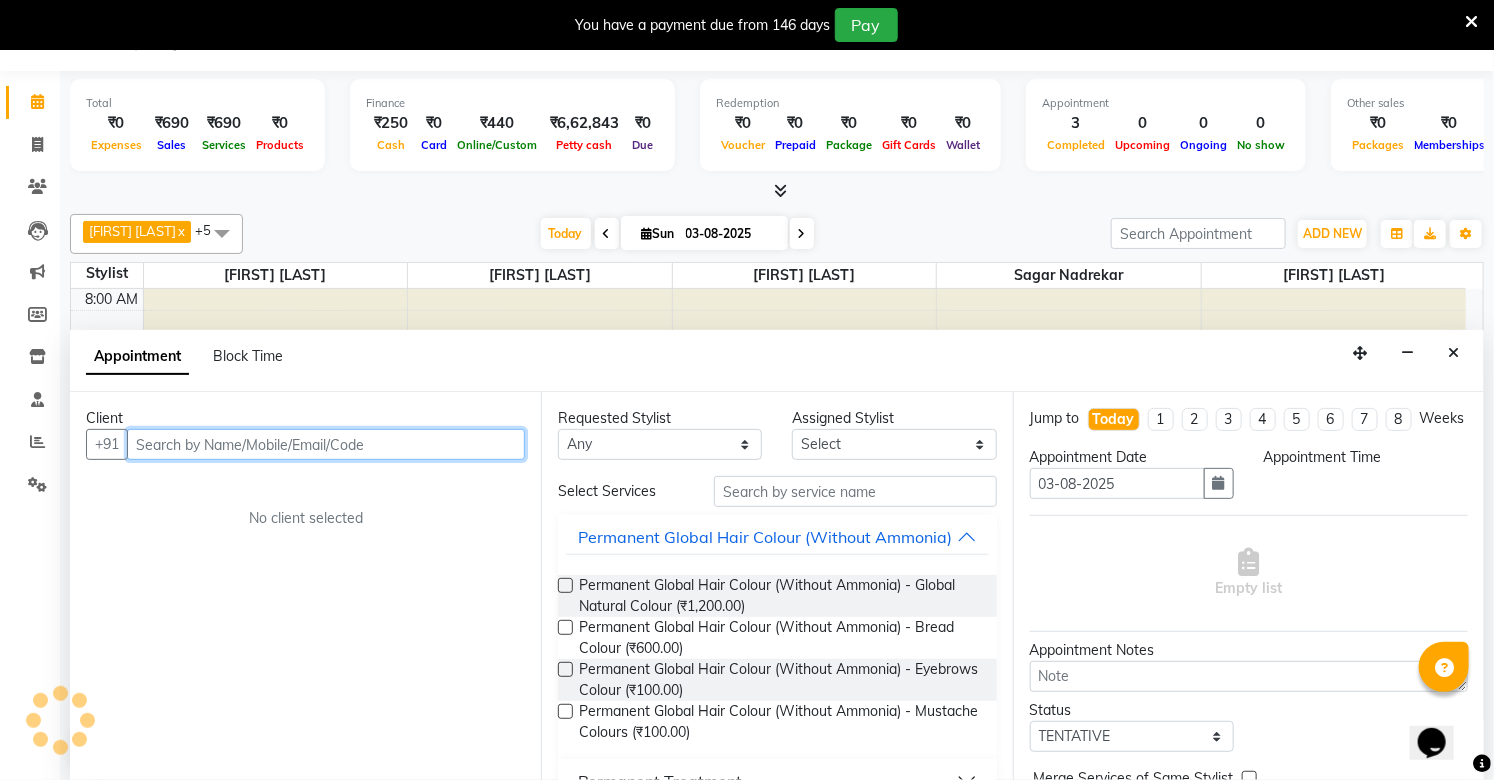 select on "615" 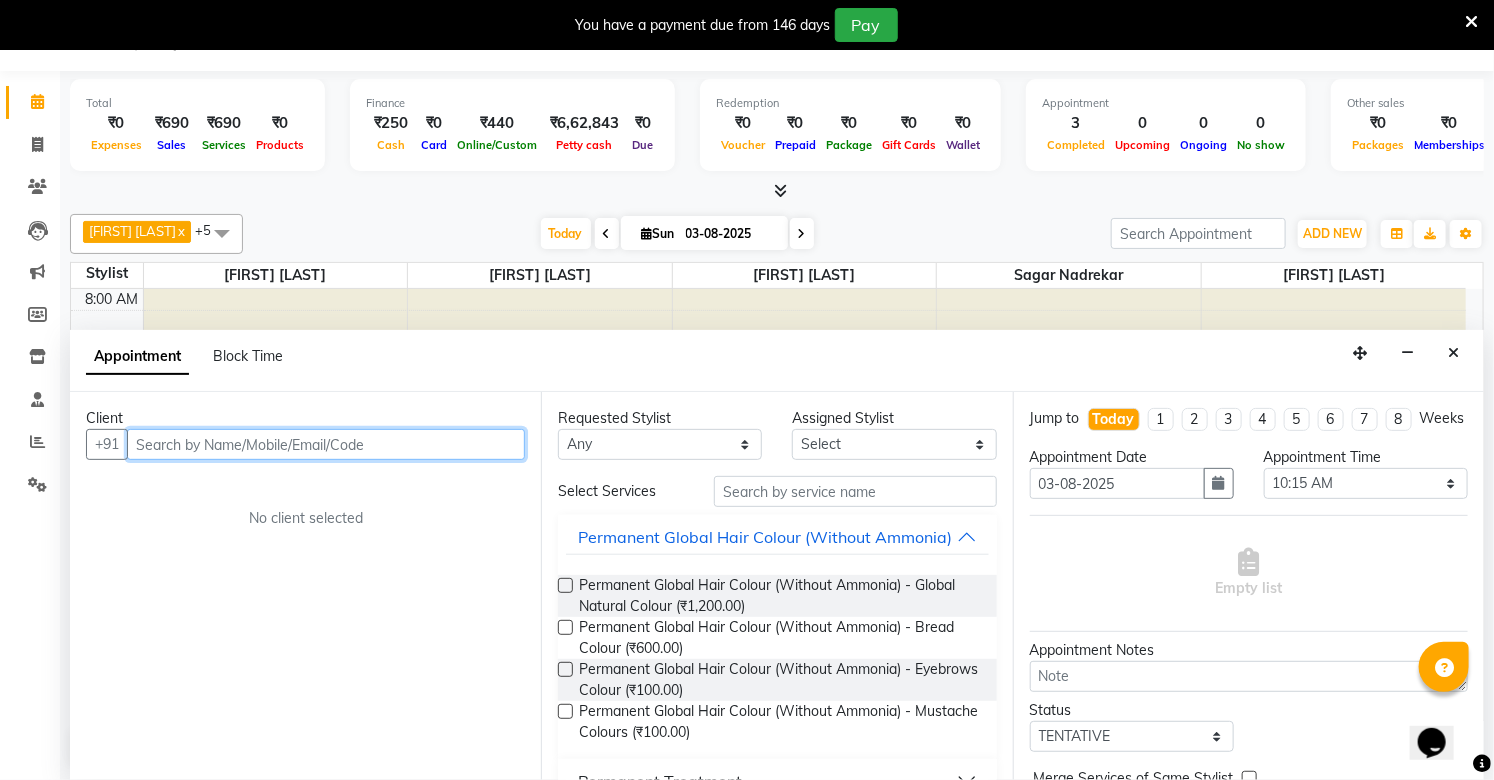 click at bounding box center (326, 444) 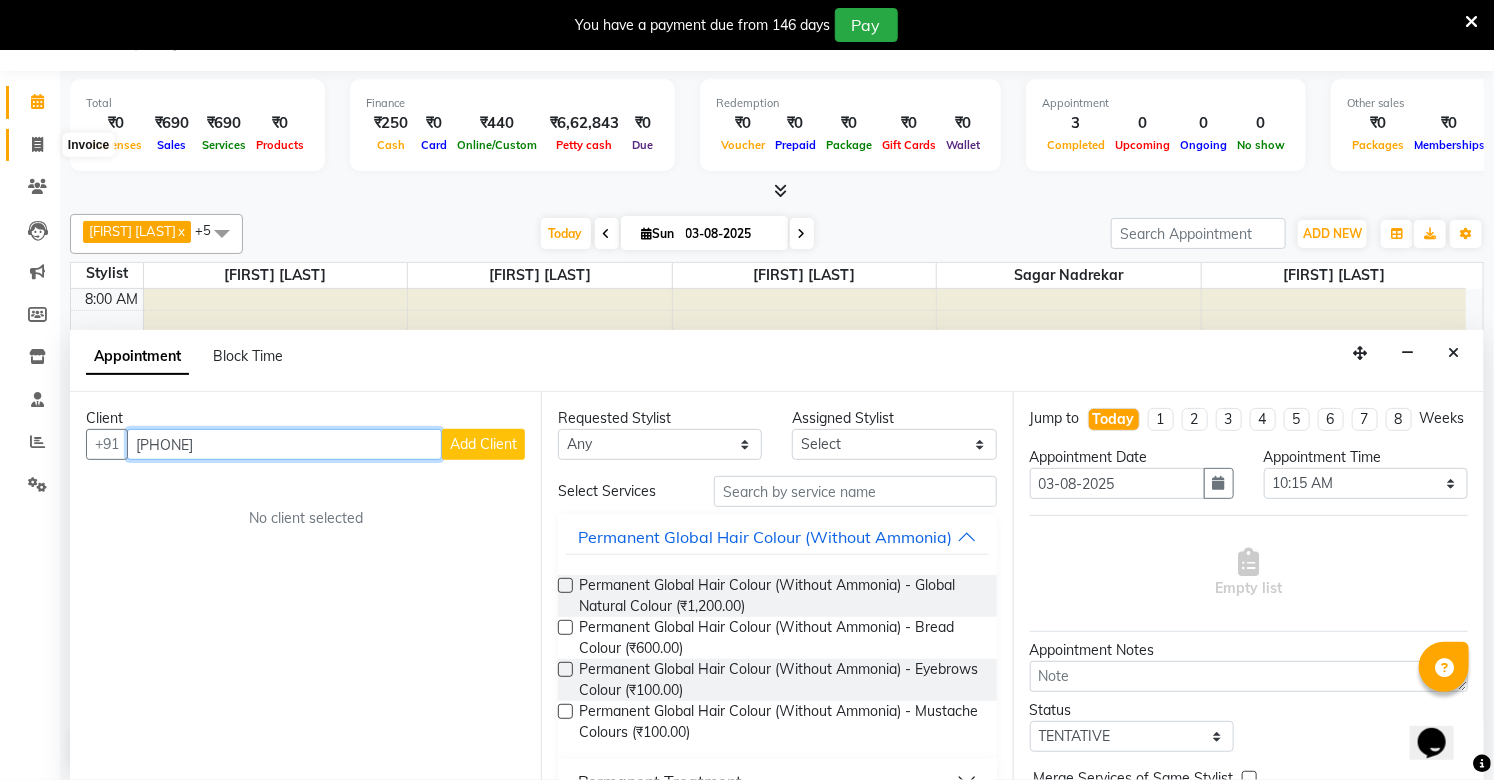 type on "[PHONE]" 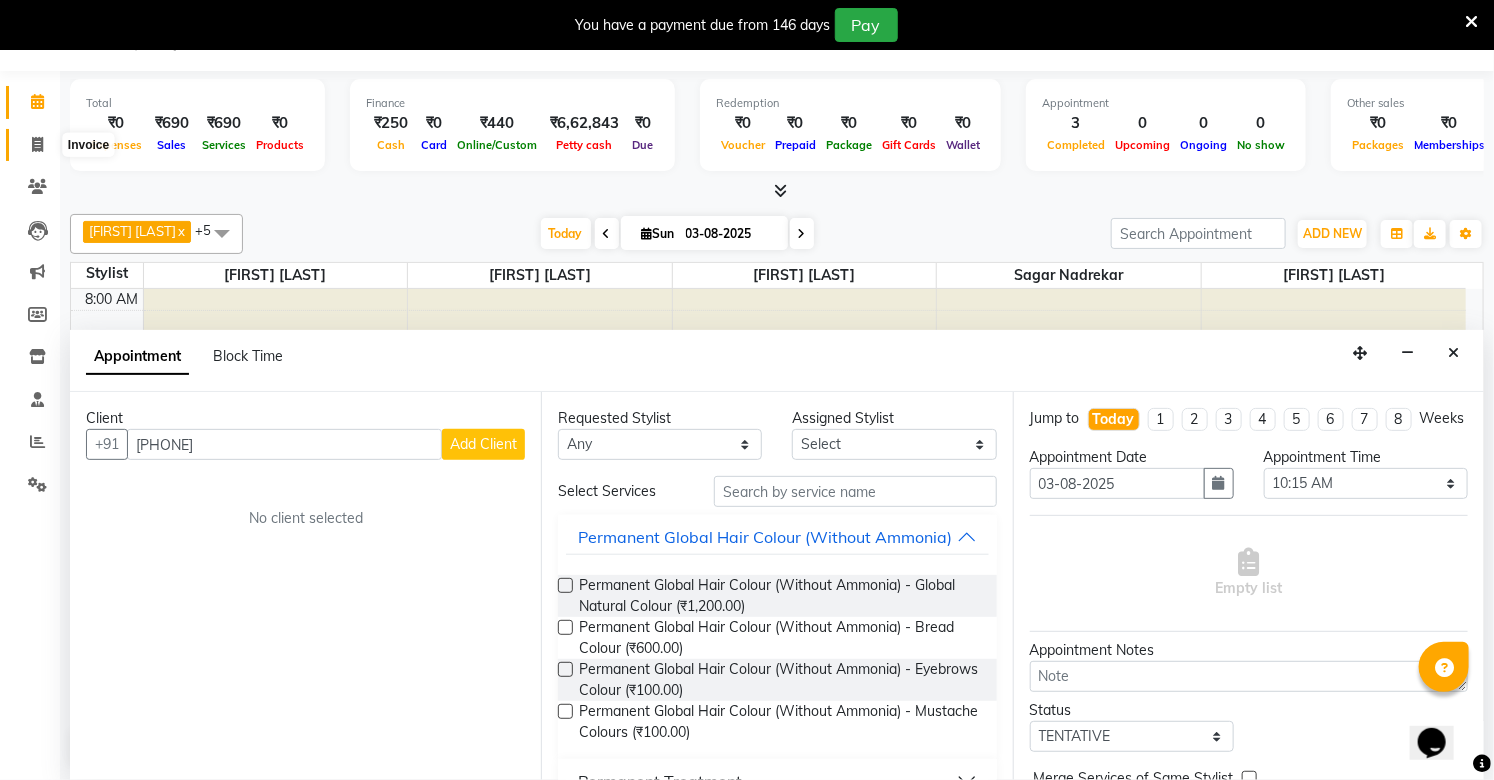 click 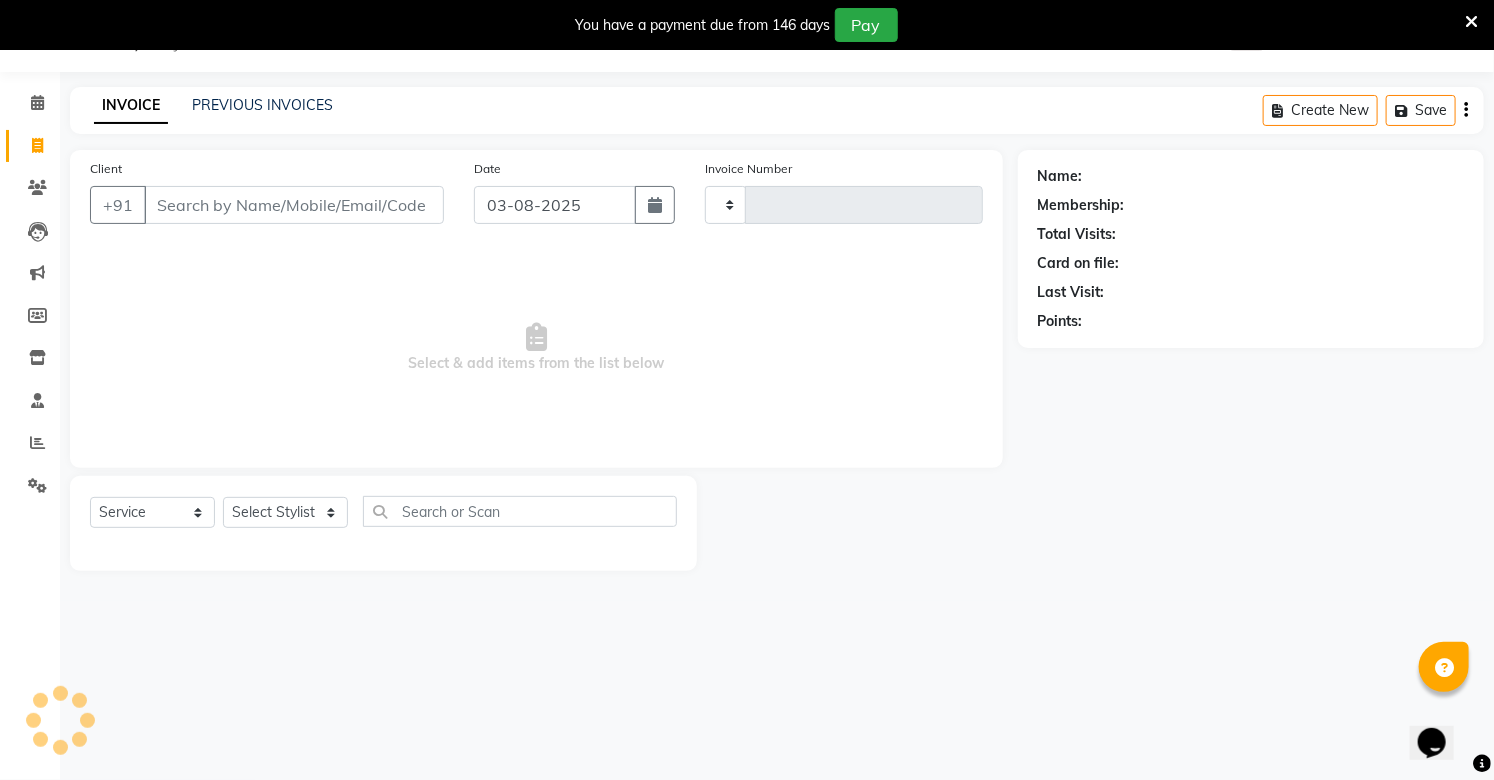 scroll, scrollTop: 50, scrollLeft: 0, axis: vertical 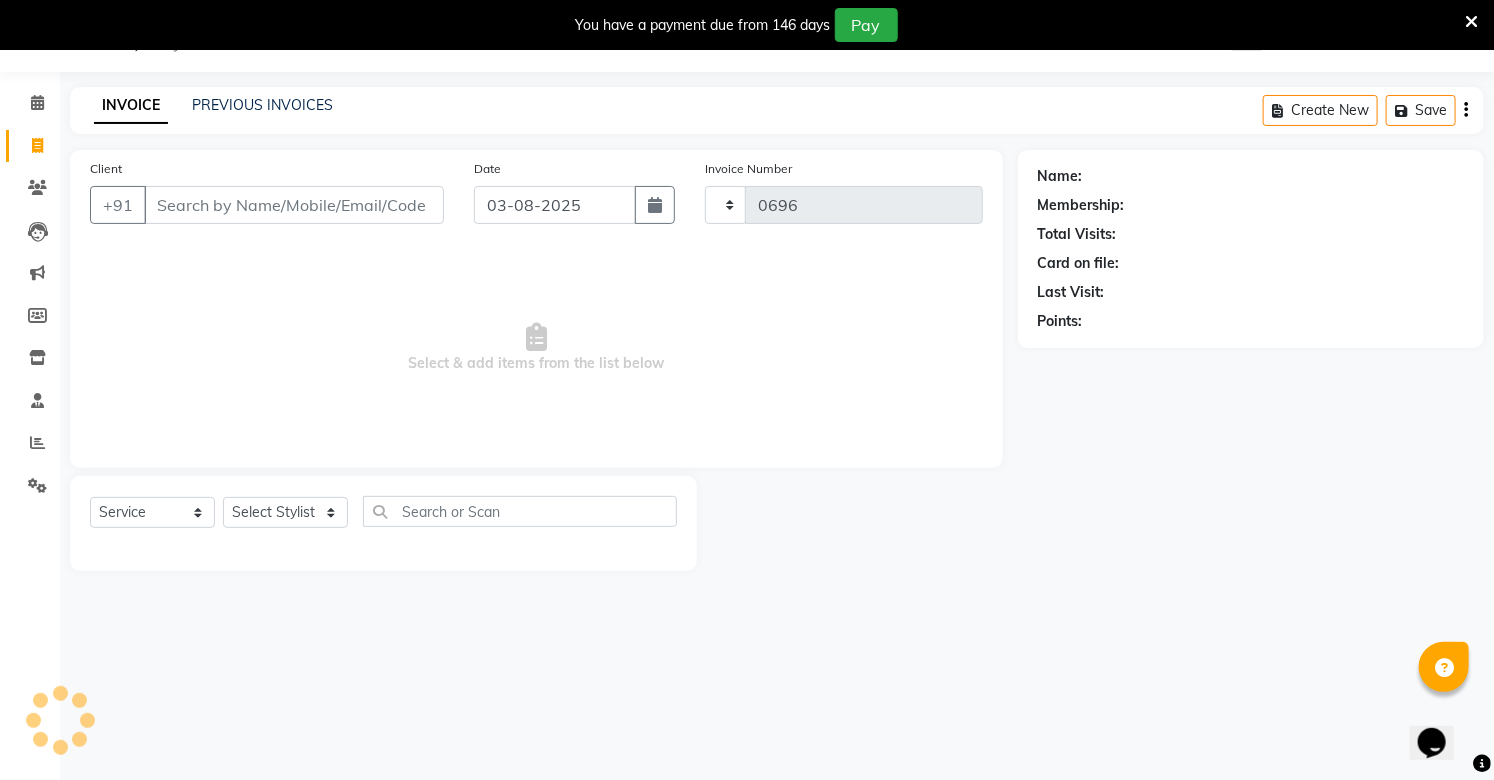 select on "5384" 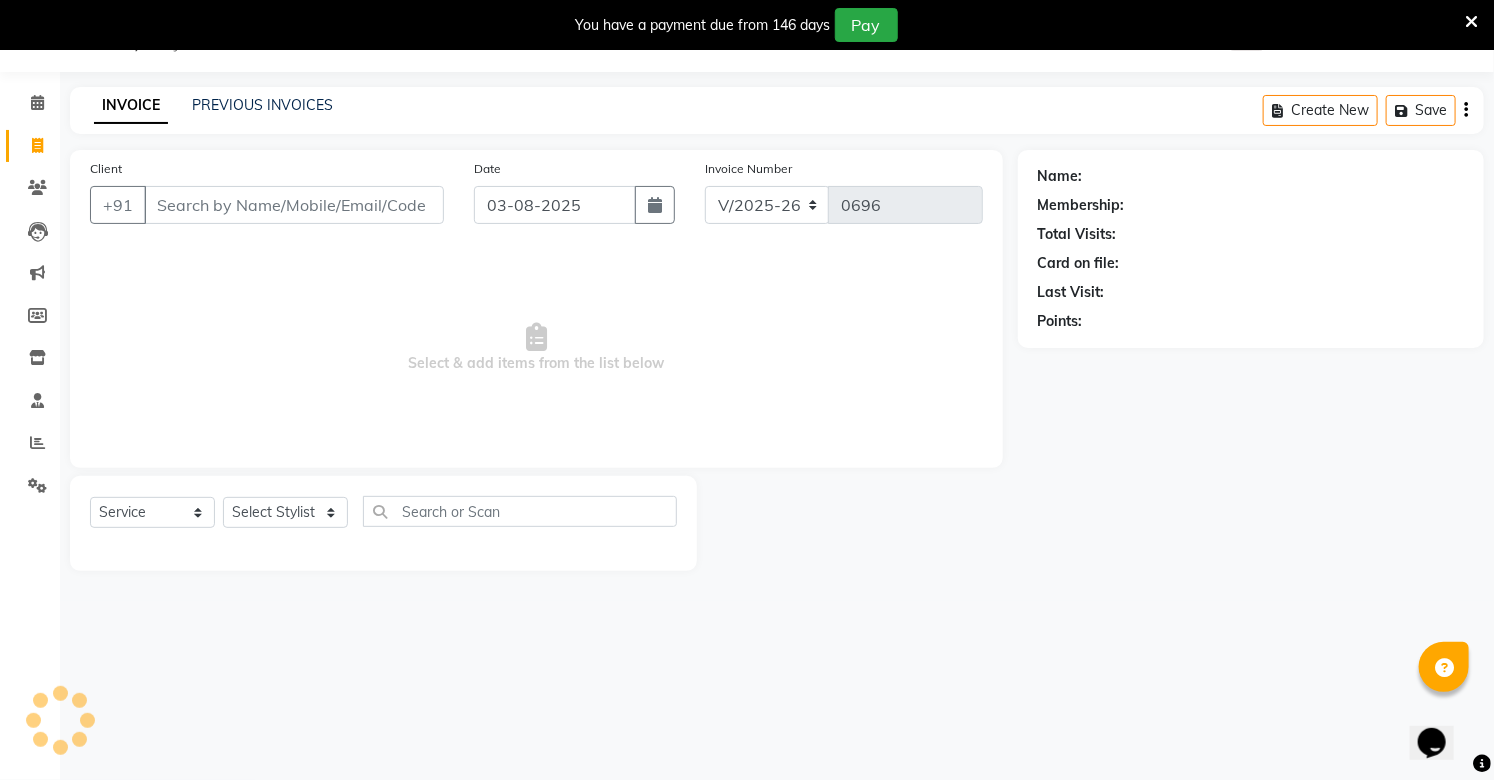 scroll, scrollTop: 0, scrollLeft: 0, axis: both 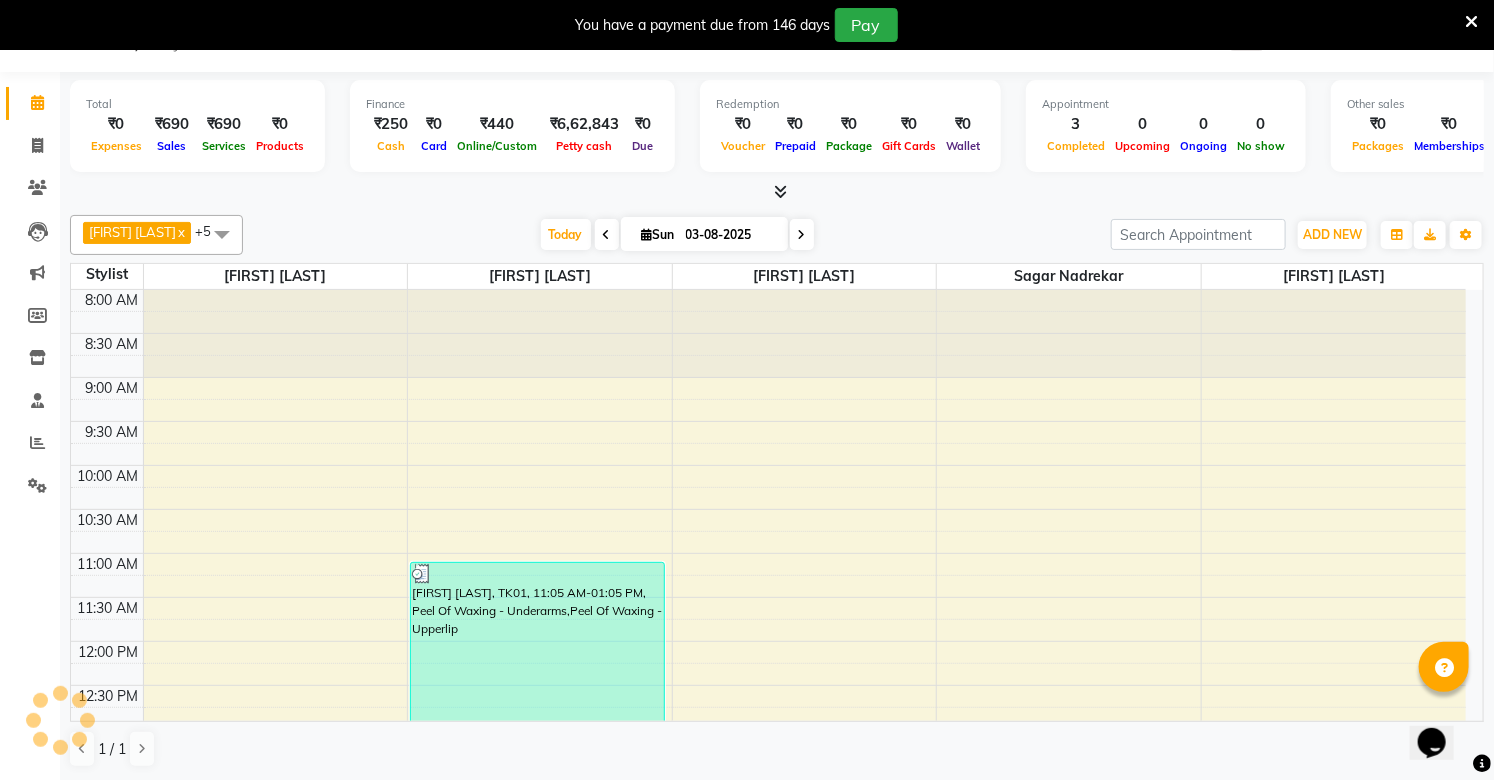 select on "service" 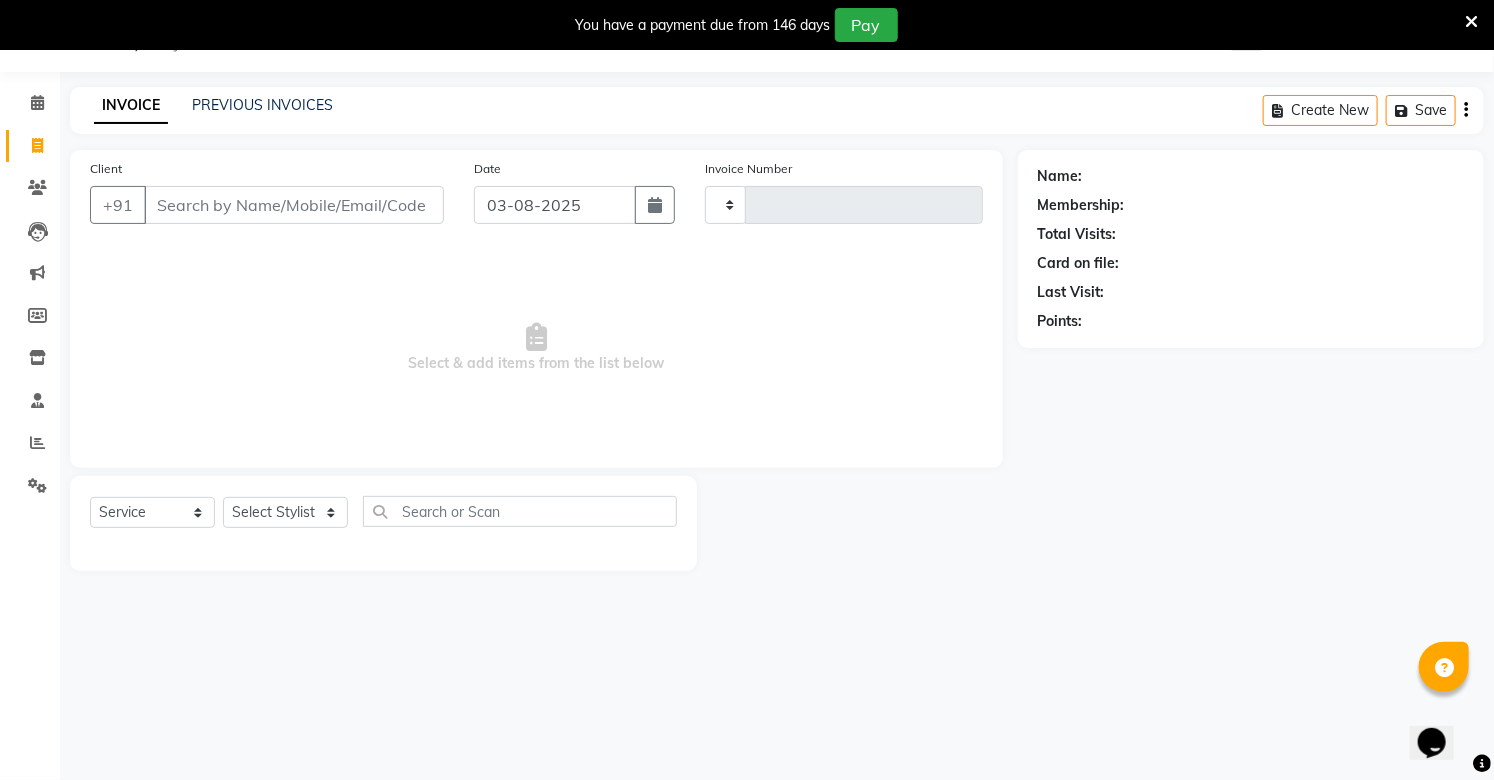 type on "0696" 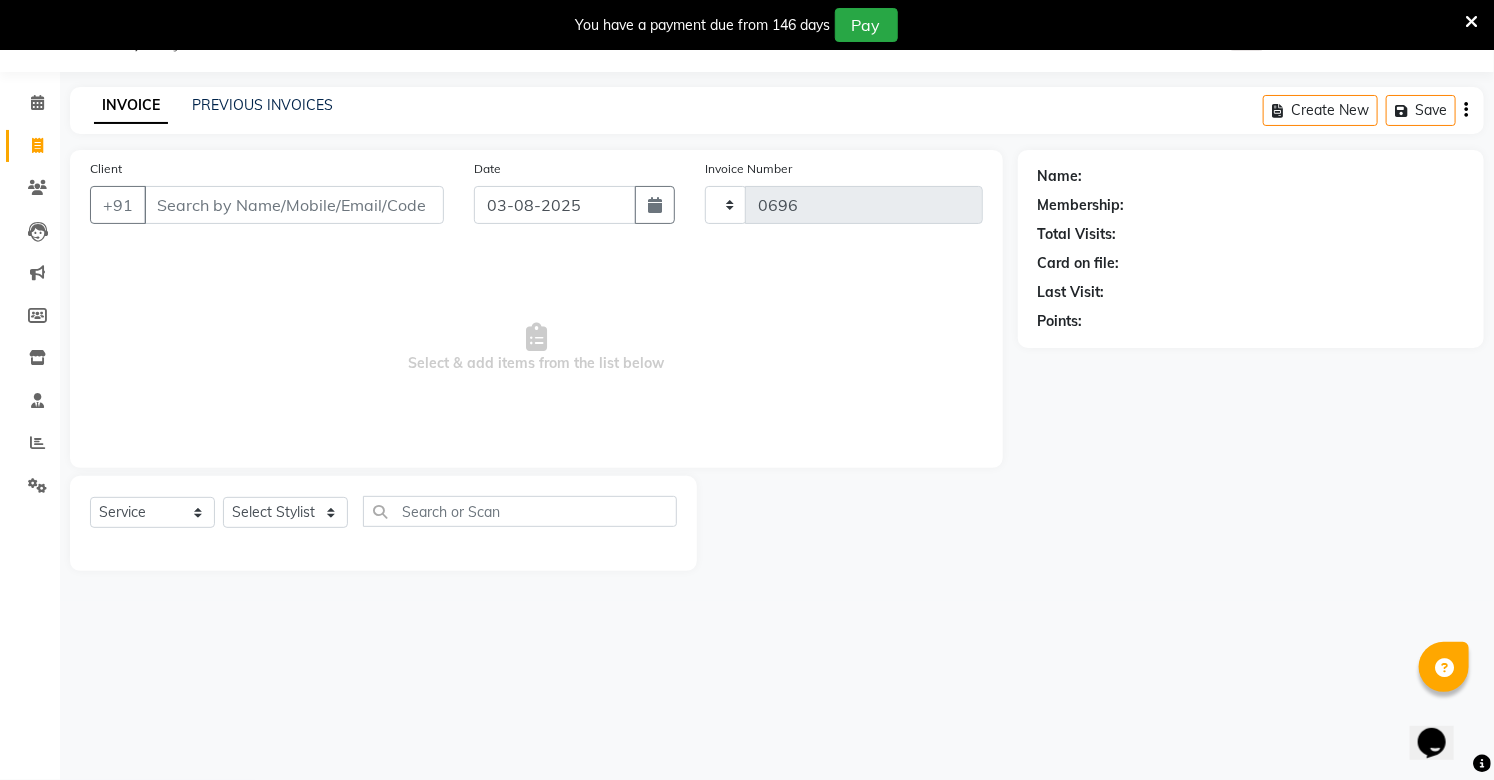 select on "5384" 